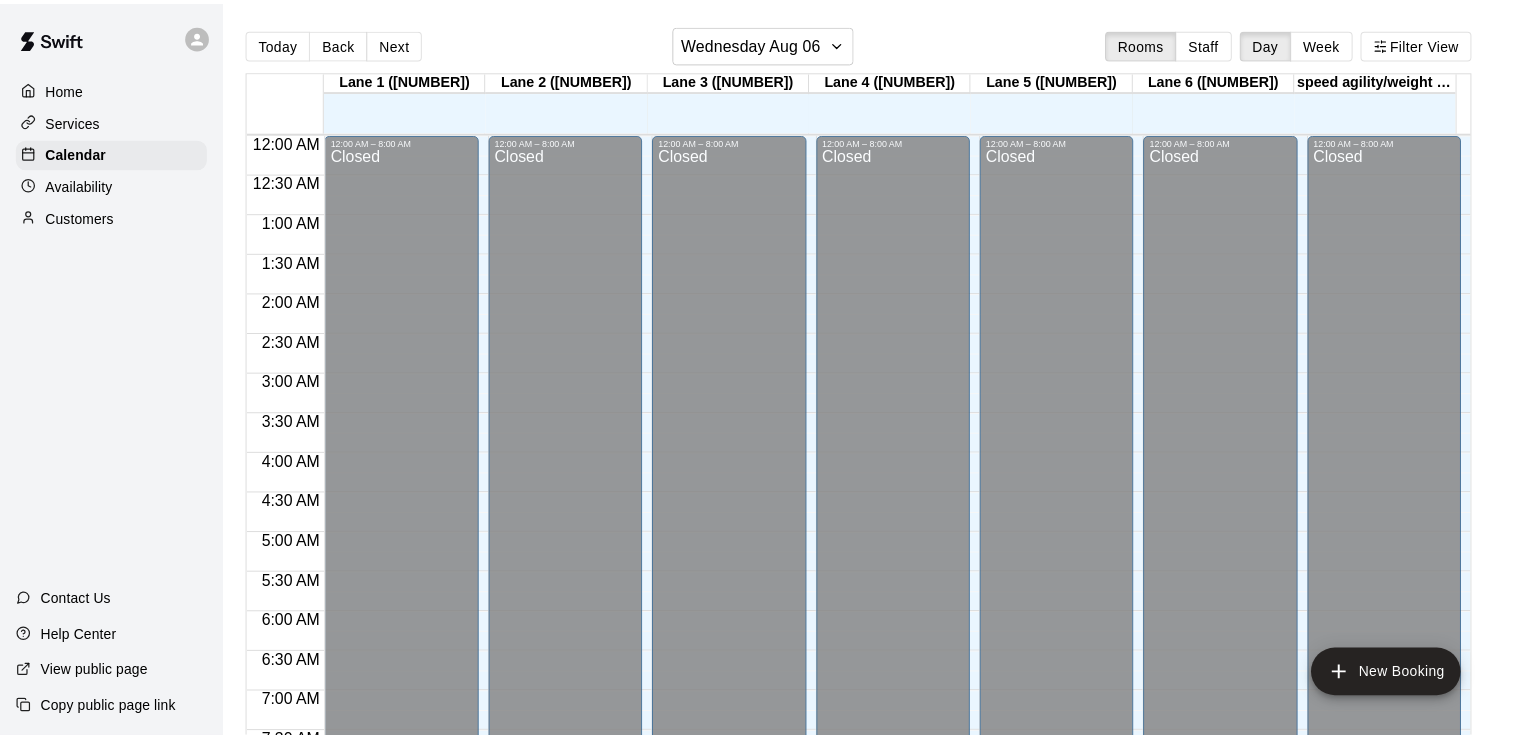 scroll, scrollTop: 0, scrollLeft: 0, axis: both 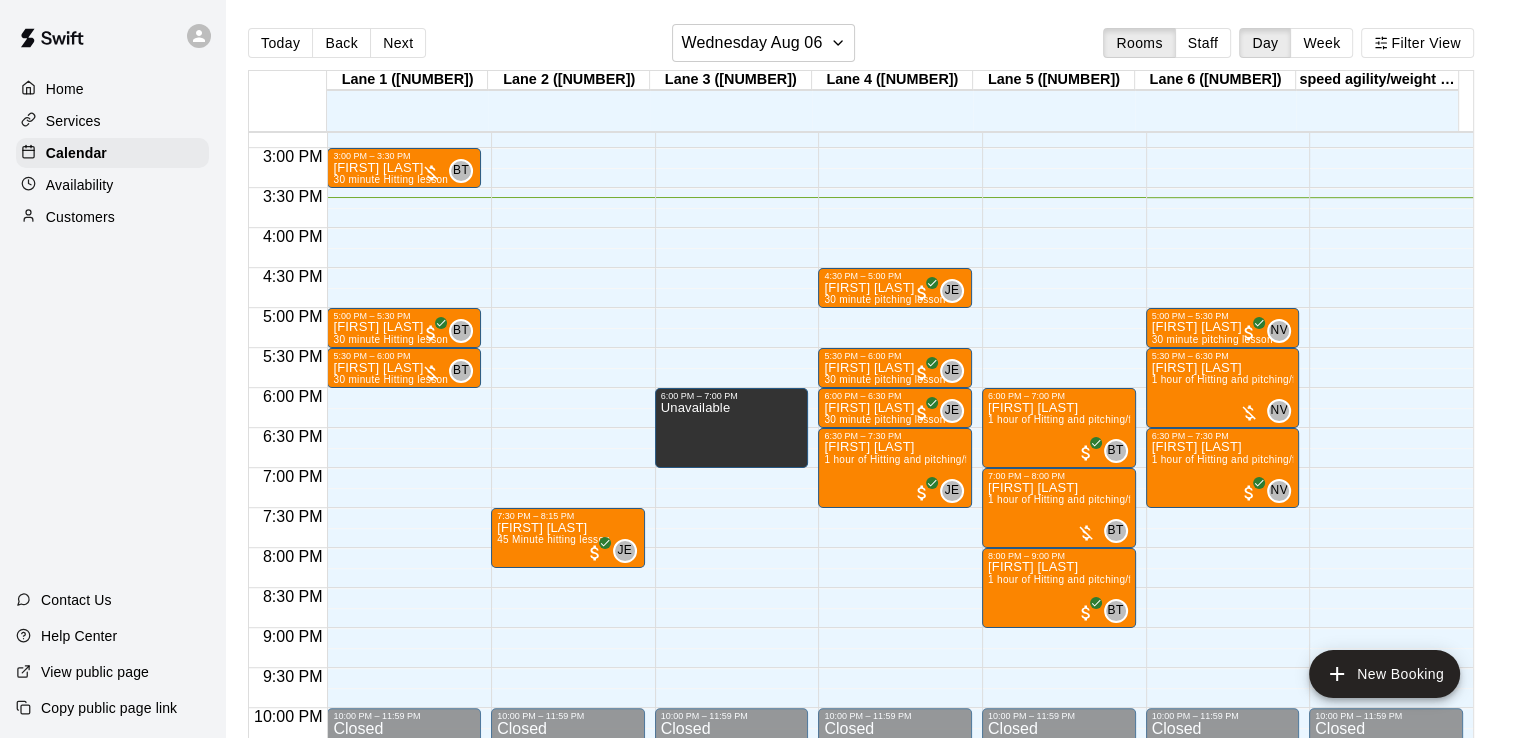 click on "Today Back Next Wednesday Aug 06 Rooms Staff Day Week Filter View Lane 1 ([NUMBER]) 06 Wed Lane 2 ([NUMBER]) 06 Wed Lane 3 ([NUMBER]) 06 Wed Lane 4 ([NUMBER]) 06 Wed Lane 5 ([NUMBER]) 06 Wed Lane 6 ([NUMBER]) 06 Wed speed agility/weight room 06 Wed 12:00 AM 12:30 AM 1:00 AM 1:30 AM 2:00 AM 2:30 AM 3:00 AM 3:30 AM 4:00 AM 4:30 AM 5:00 AM 5:30 AM 6:00 AM 6:30 AM 7:00 AM 7:30 AM 8:00 AM 8:30 AM 9:00 AM 9:30 AM 10:00 AM 10:30 AM 11:00 AM 11:30 AM 12:00 PM 12:30 PM 1:00 PM 1:30 PM 2:00 PM 2:30 PM 3:00 PM 3:30 PM 4:00 PM 4:30 PM 5:00 PM 5:30 PM 6:00 PM 6:30 PM 7:00 PM 7:30 PM 8:00 PM 8:30 PM 9:00 PM 9:30 PM 10:00 PM 10:30 PM 11:00 PM 11:30 PM 12:00 AM – 8:00 AM Closed 3:00 PM – 3:30 PM [FIRST] [LAST] 30 minute Hitting lesson BT 0 5:00 PM – 5:30 PM [FIRST] [LAST] 30 minute Hitting lesson BT 0 5:30 PM – 6:00 PM [FIRST] [LAST] 30 minute Hitting lesson BT 0 10:00 PM – 11:59 PM Closed 12:00 AM – 8:00 AM Closed 7:30 PM – 8:15 PM [FIRST] [LAST] 45 Minute hitting lesson JE 0 10:00 PM – 11:59 PM Closed 12:00 AM – 8:00 AM Closed Closed" at bounding box center (869, 385) 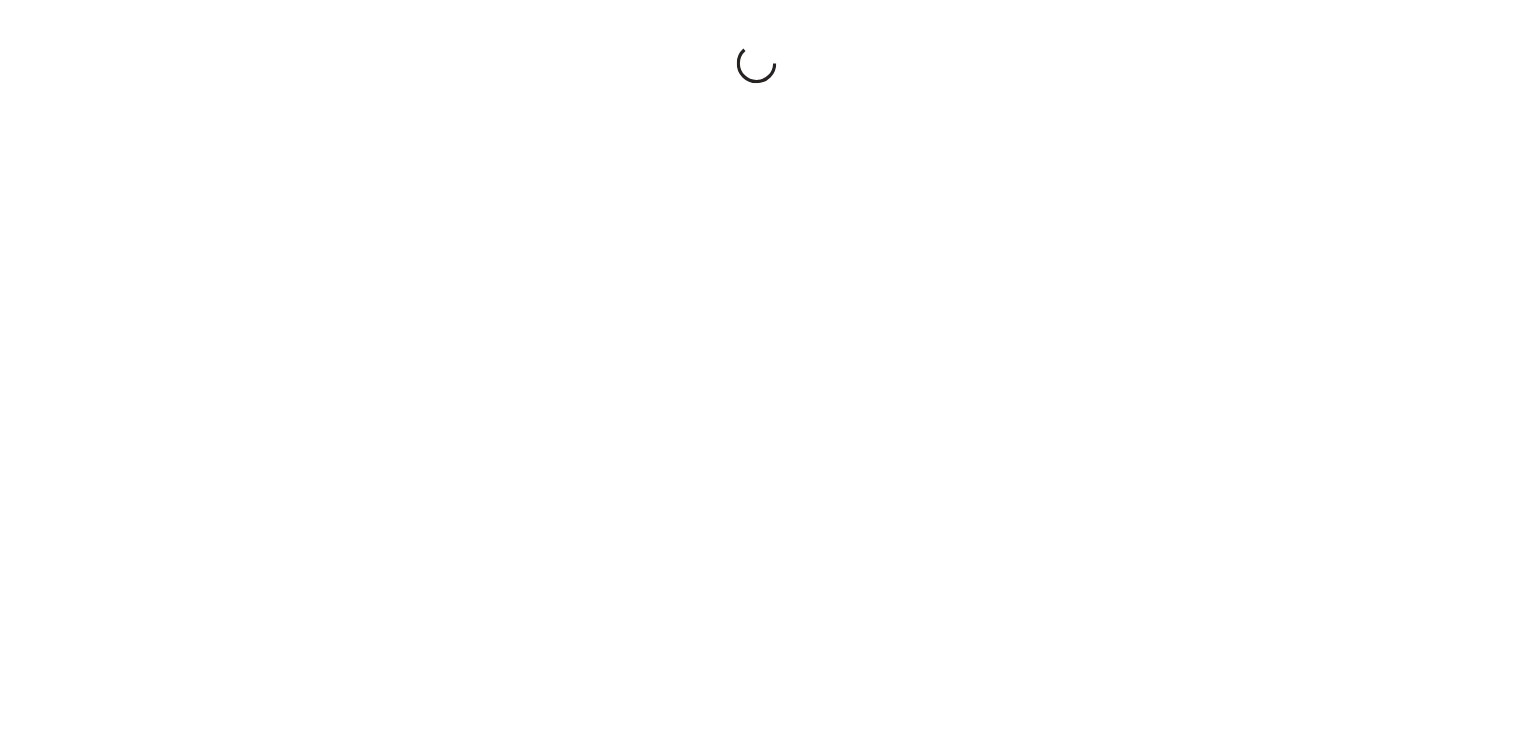 scroll, scrollTop: 0, scrollLeft: 0, axis: both 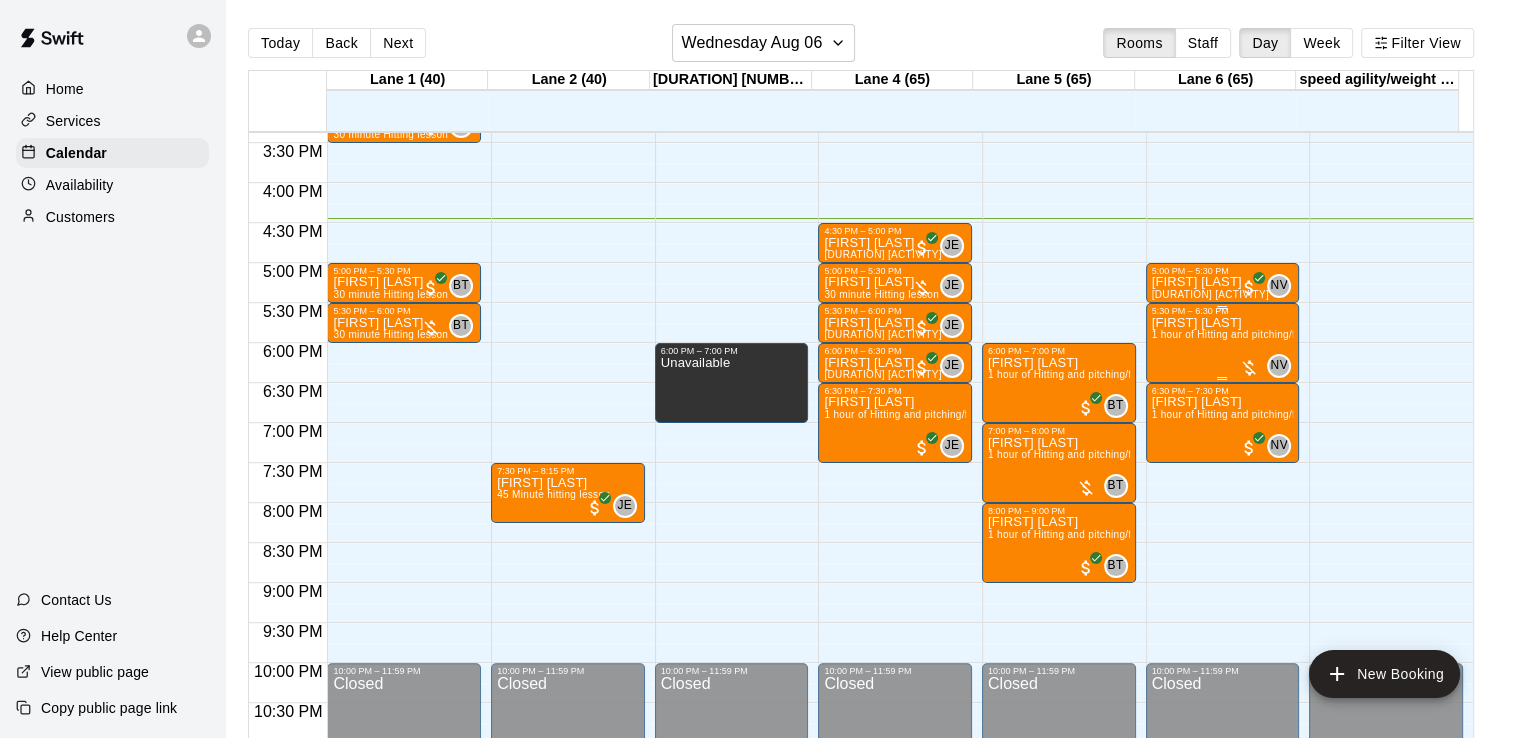 click on "[FIRST] [LAST] [DURATION] of [ACTIVITY] and [ACTIVITY]/[ACTIVITY]" at bounding box center (1223, 685) 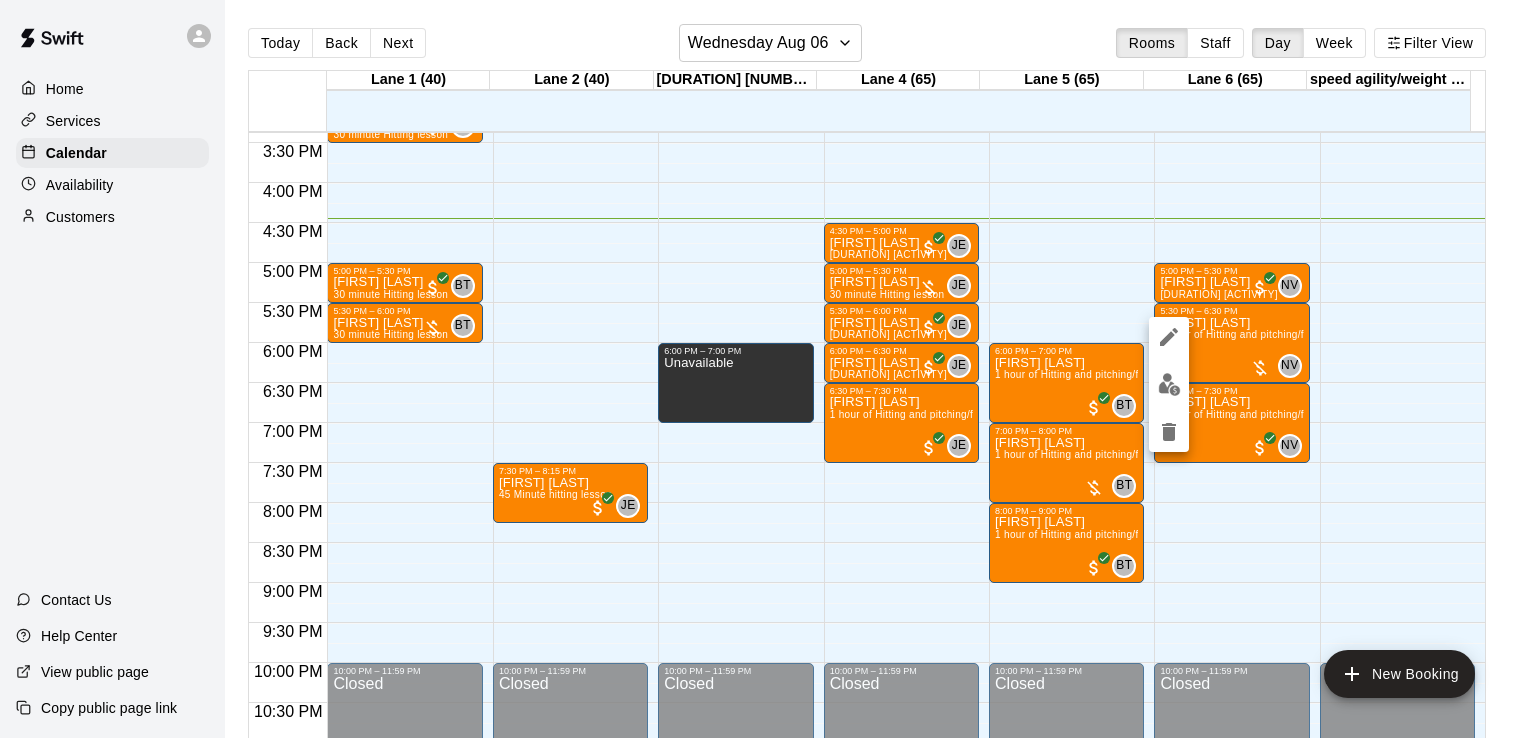 click at bounding box center [764, 369] 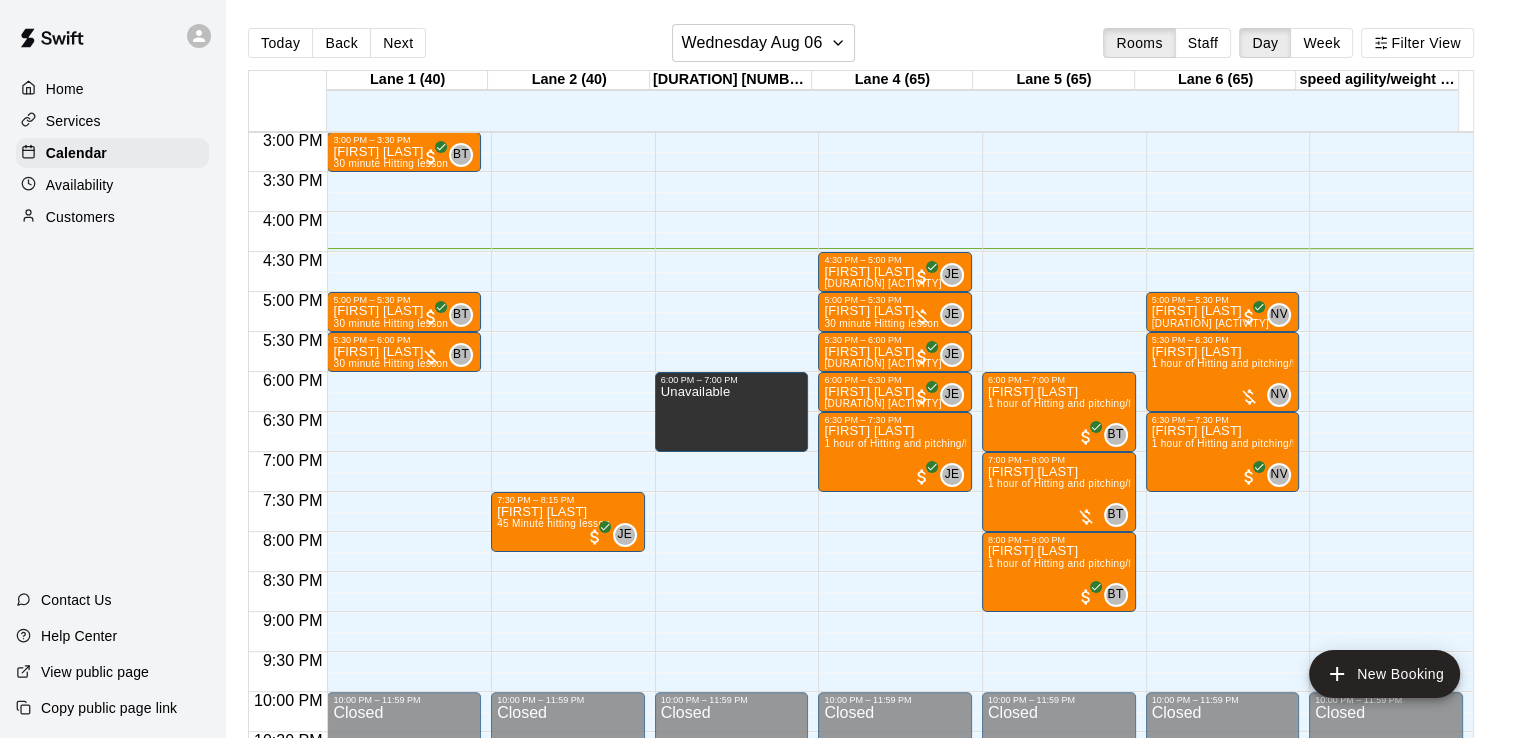 scroll, scrollTop: 1198, scrollLeft: 0, axis: vertical 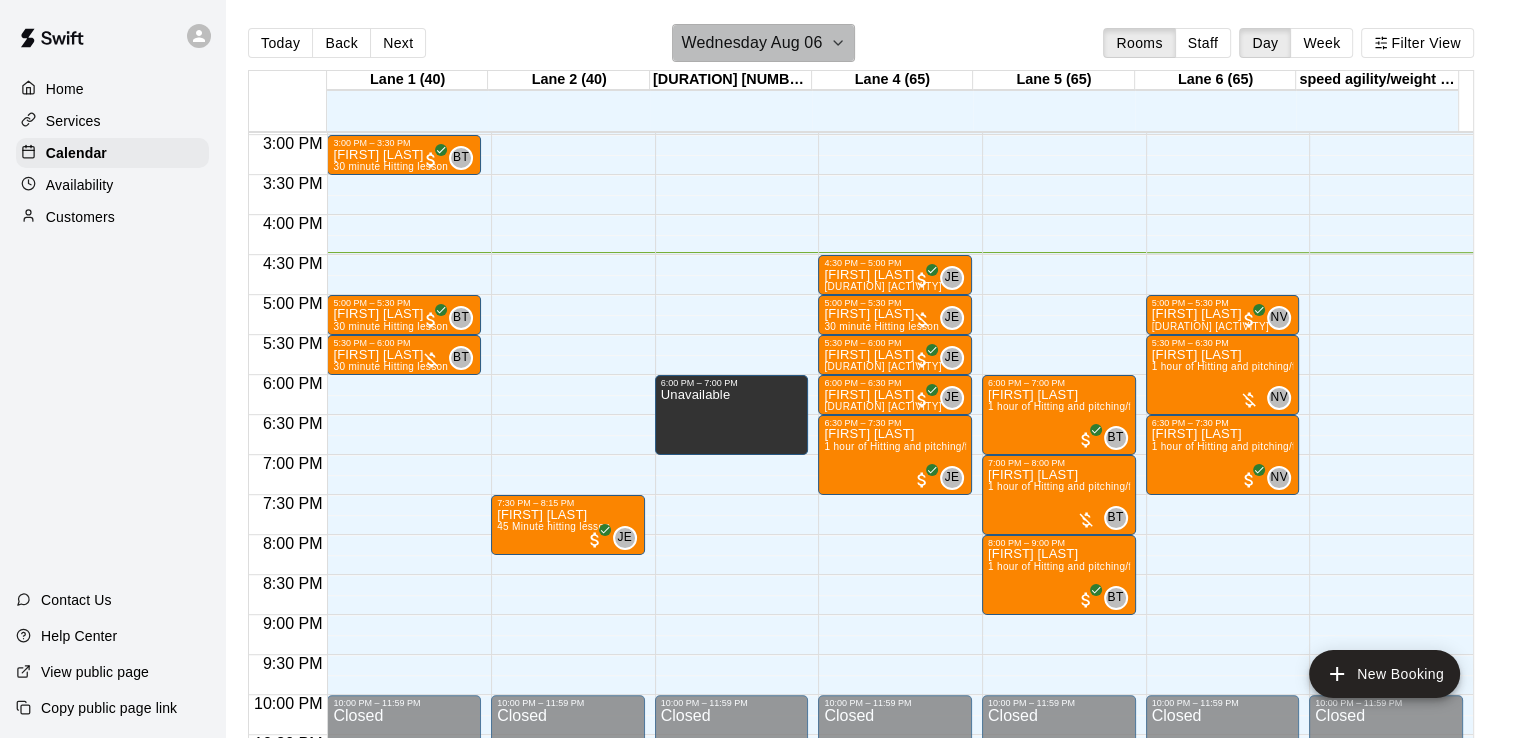 click on "Wednesday Aug 06" at bounding box center [751, 43] 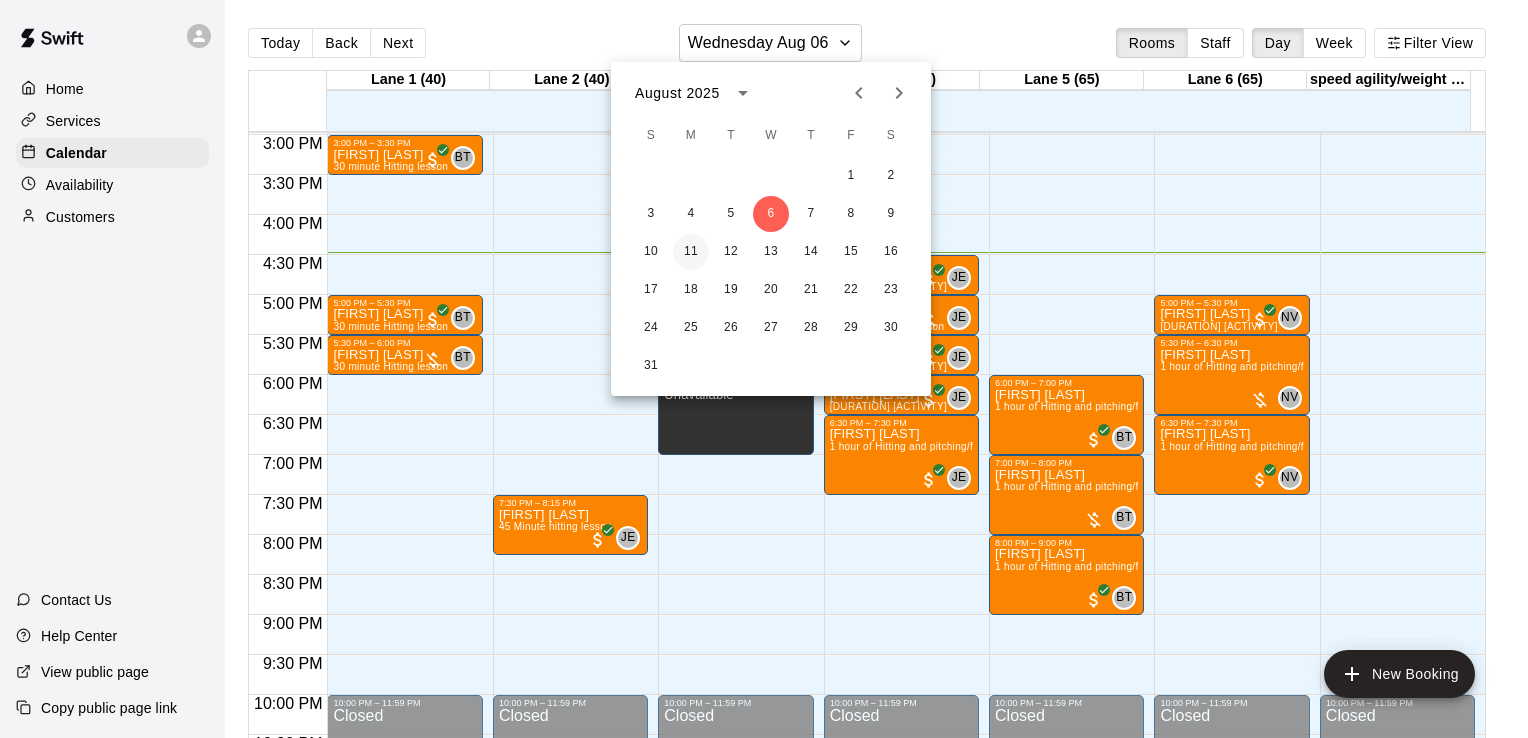 click on "11" at bounding box center (691, 252) 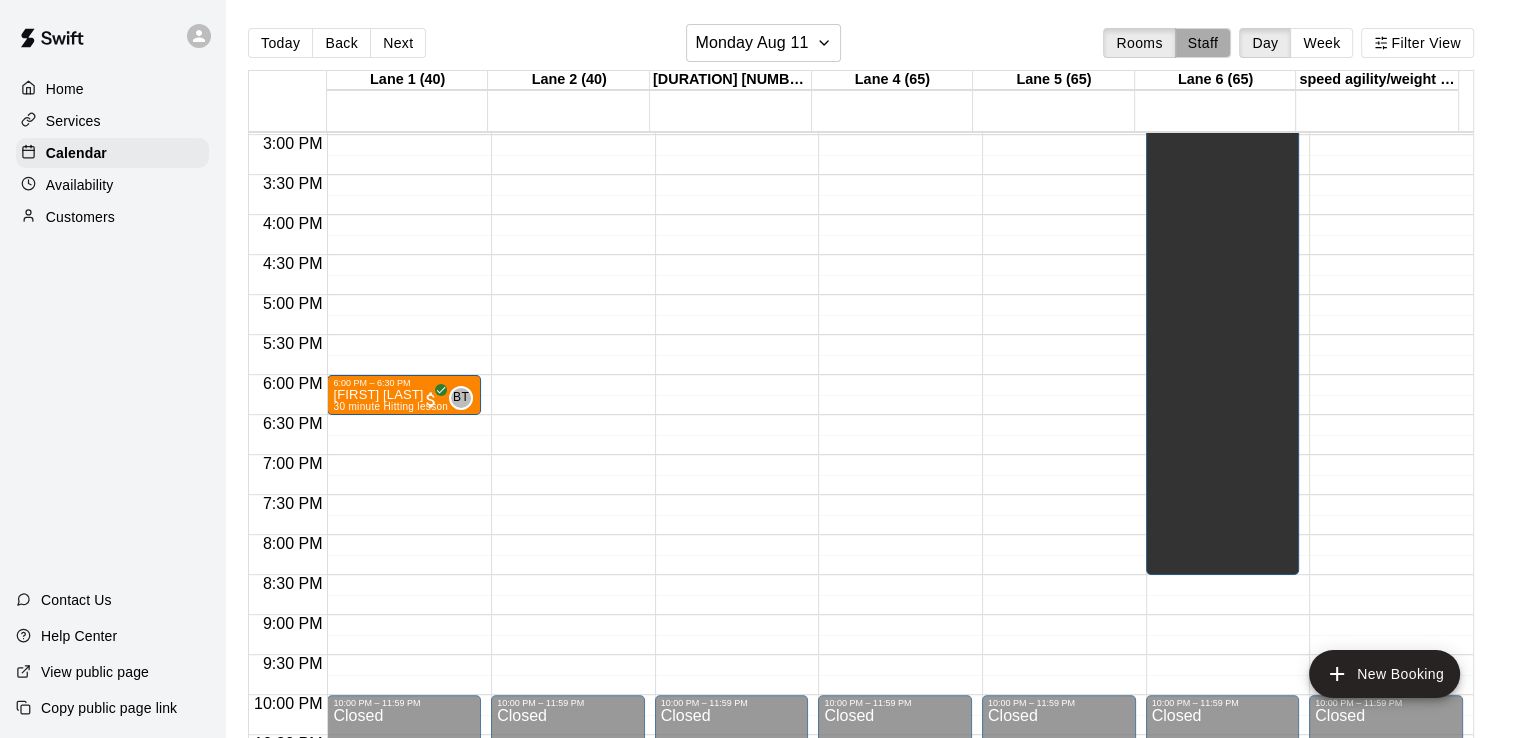 click on "Staff" at bounding box center [1203, 43] 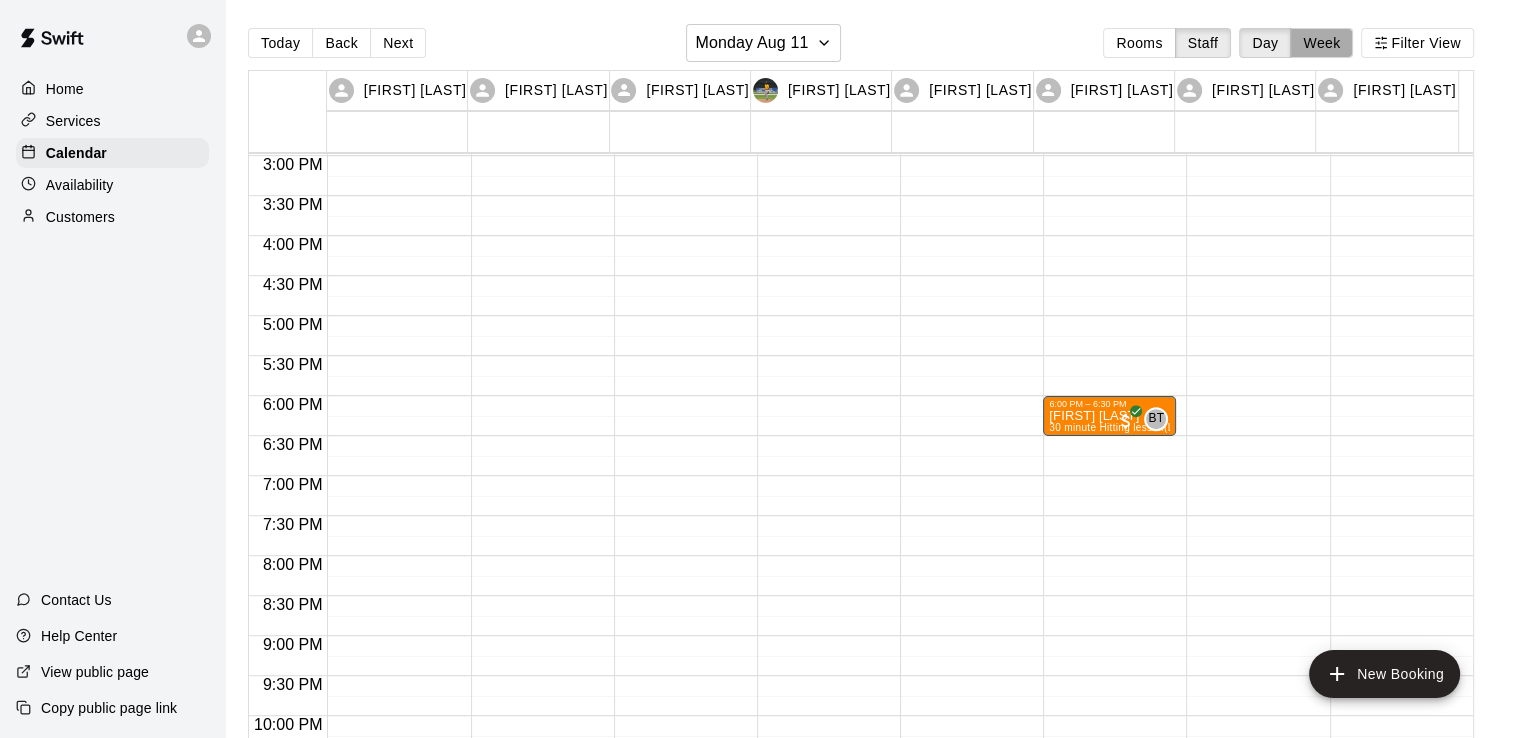 click on "Week" at bounding box center [1321, 43] 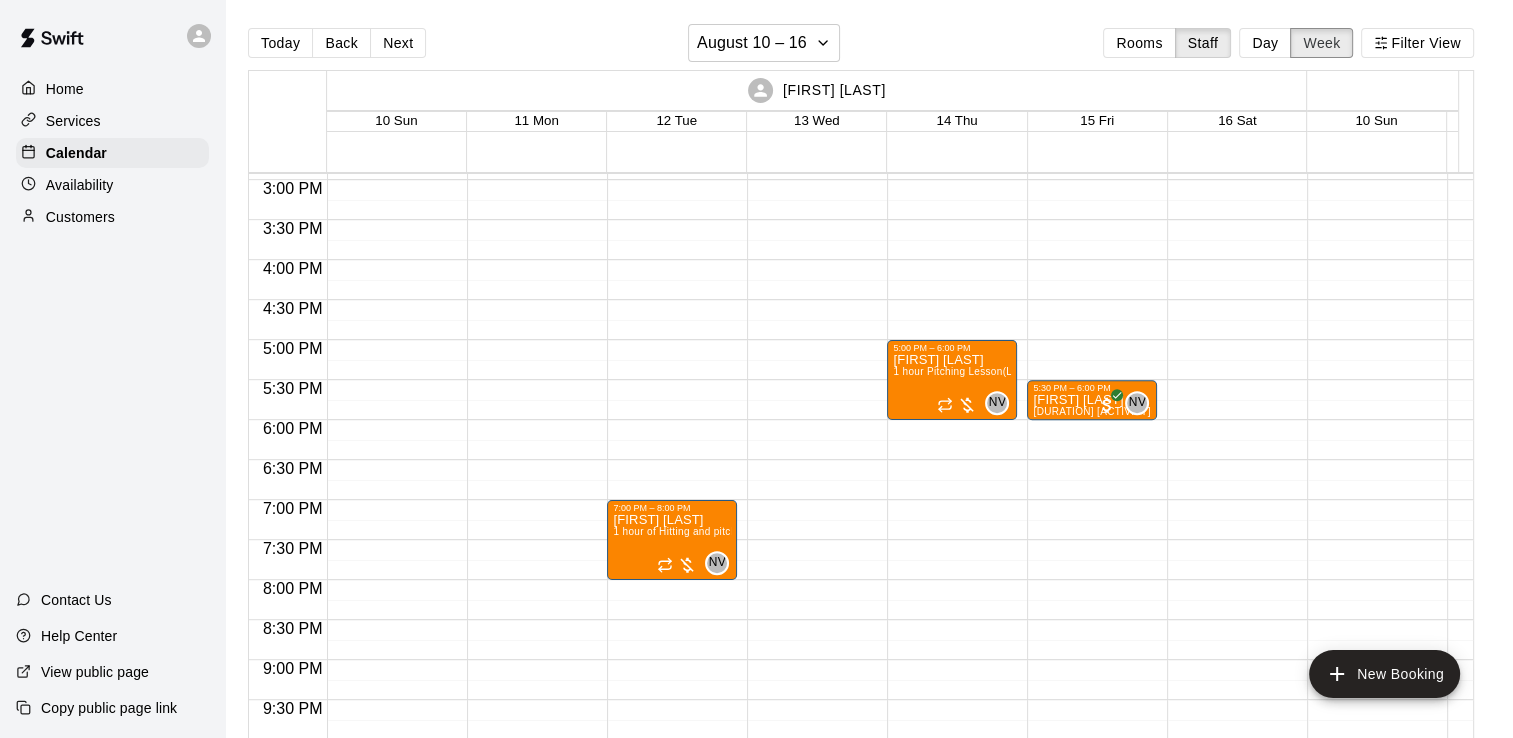 scroll, scrollTop: 1192, scrollLeft: 0, axis: vertical 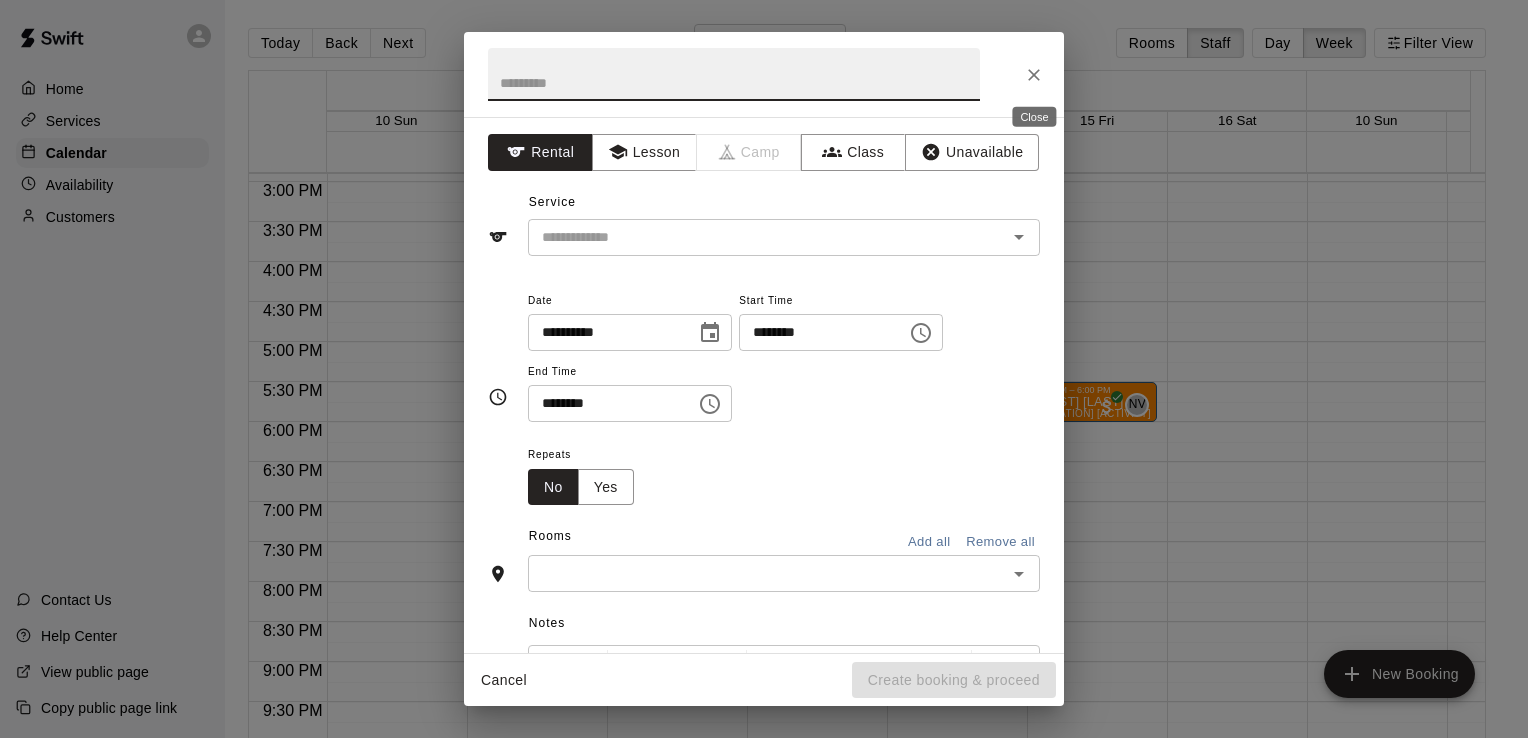 click at bounding box center (1034, 75) 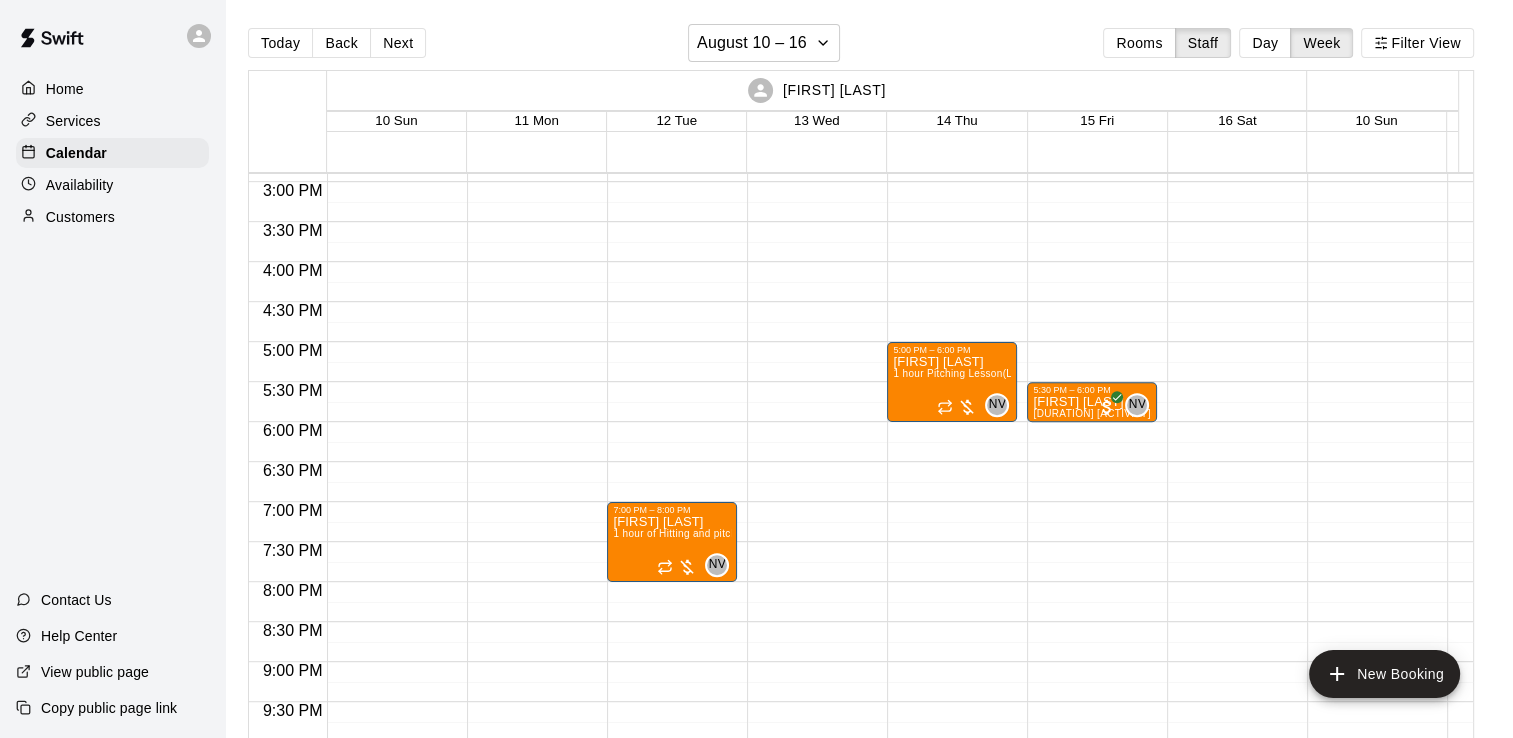 click on "Customers" at bounding box center (80, 217) 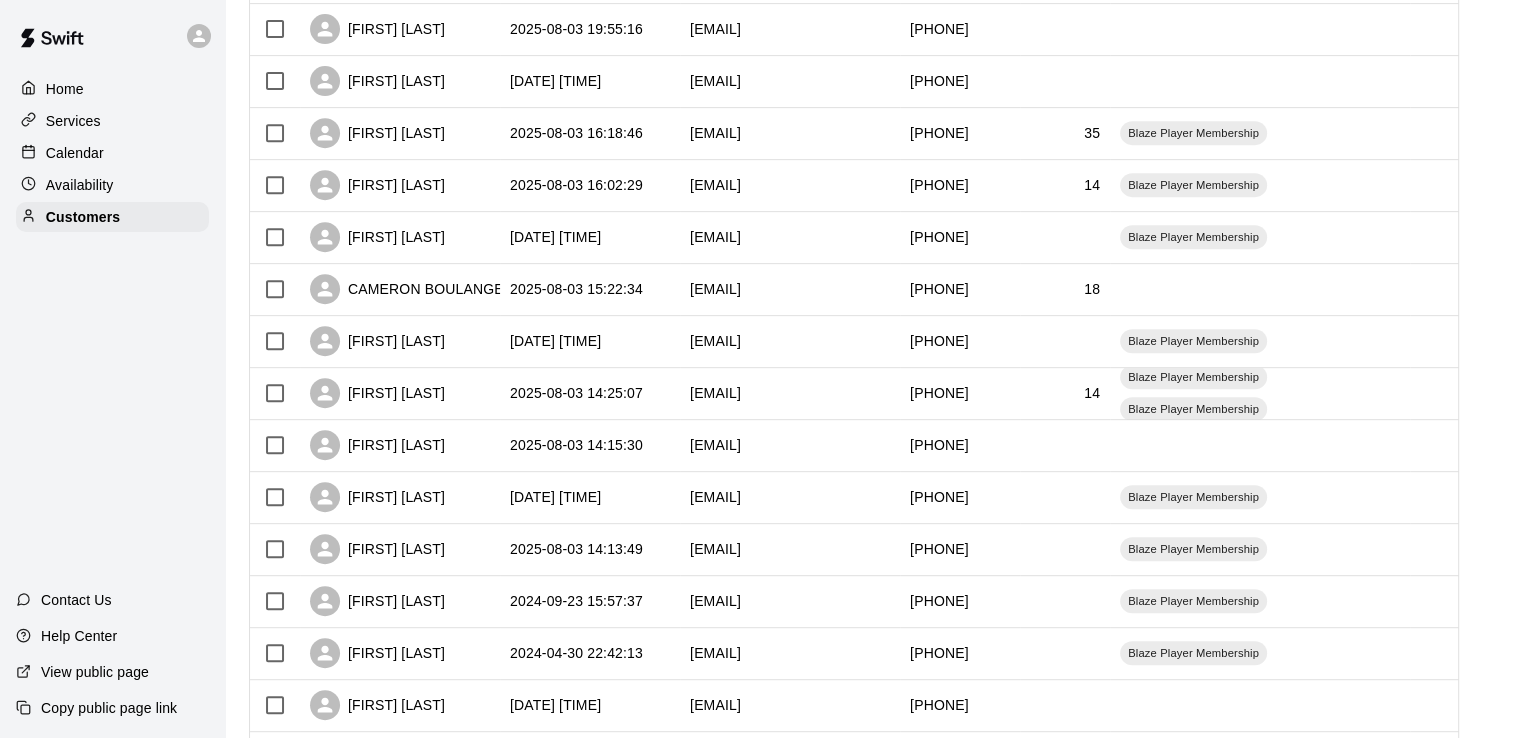 scroll, scrollTop: 989, scrollLeft: 0, axis: vertical 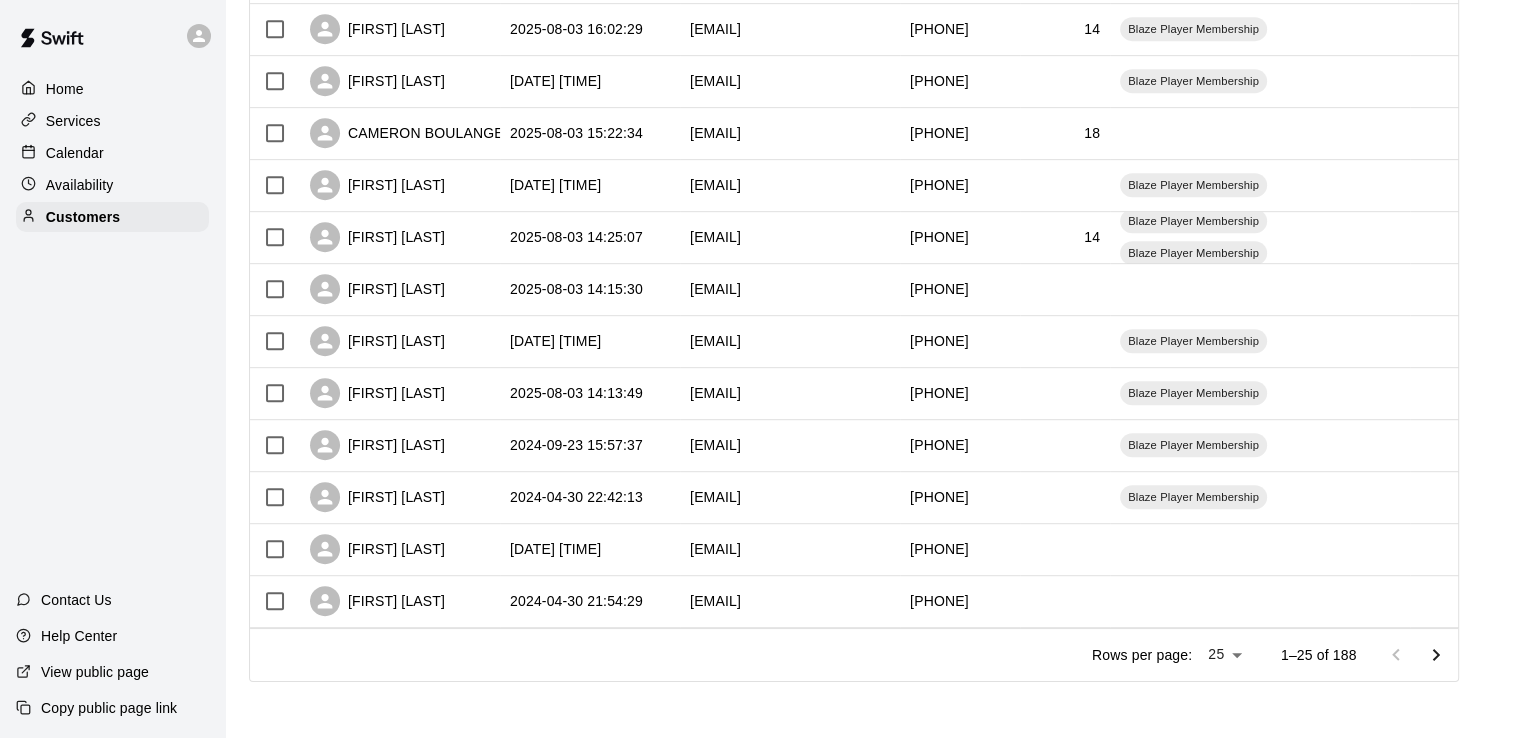 click 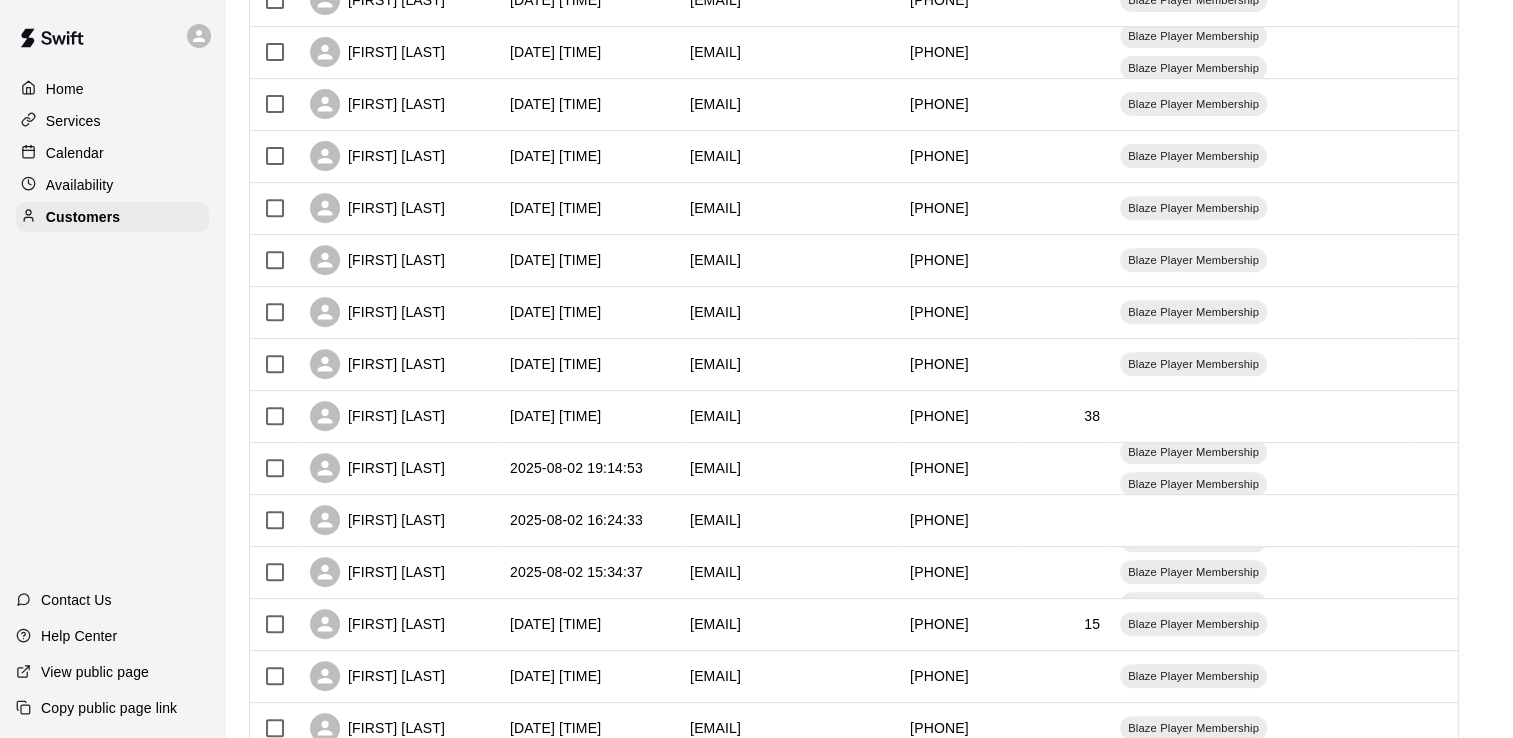 scroll, scrollTop: 989, scrollLeft: 0, axis: vertical 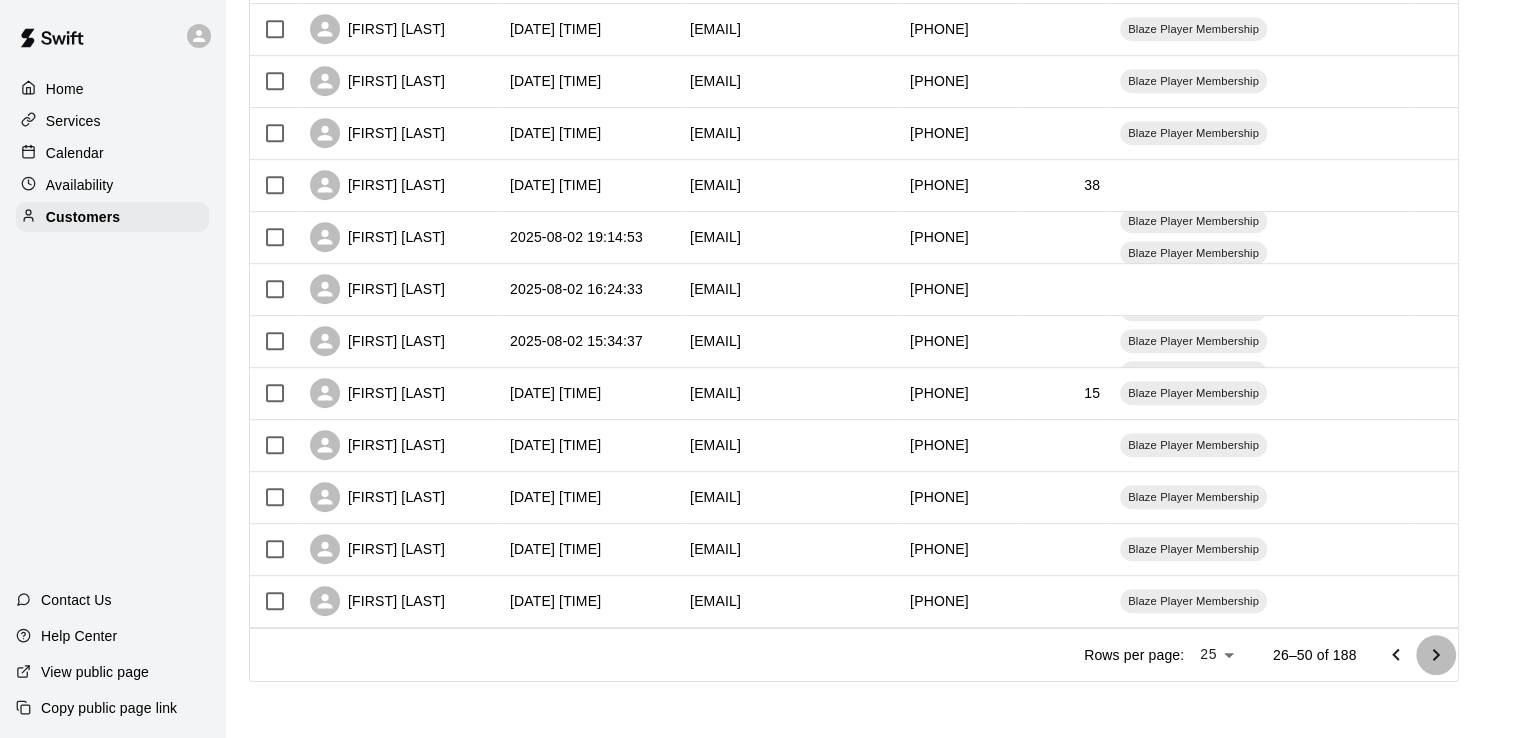 click 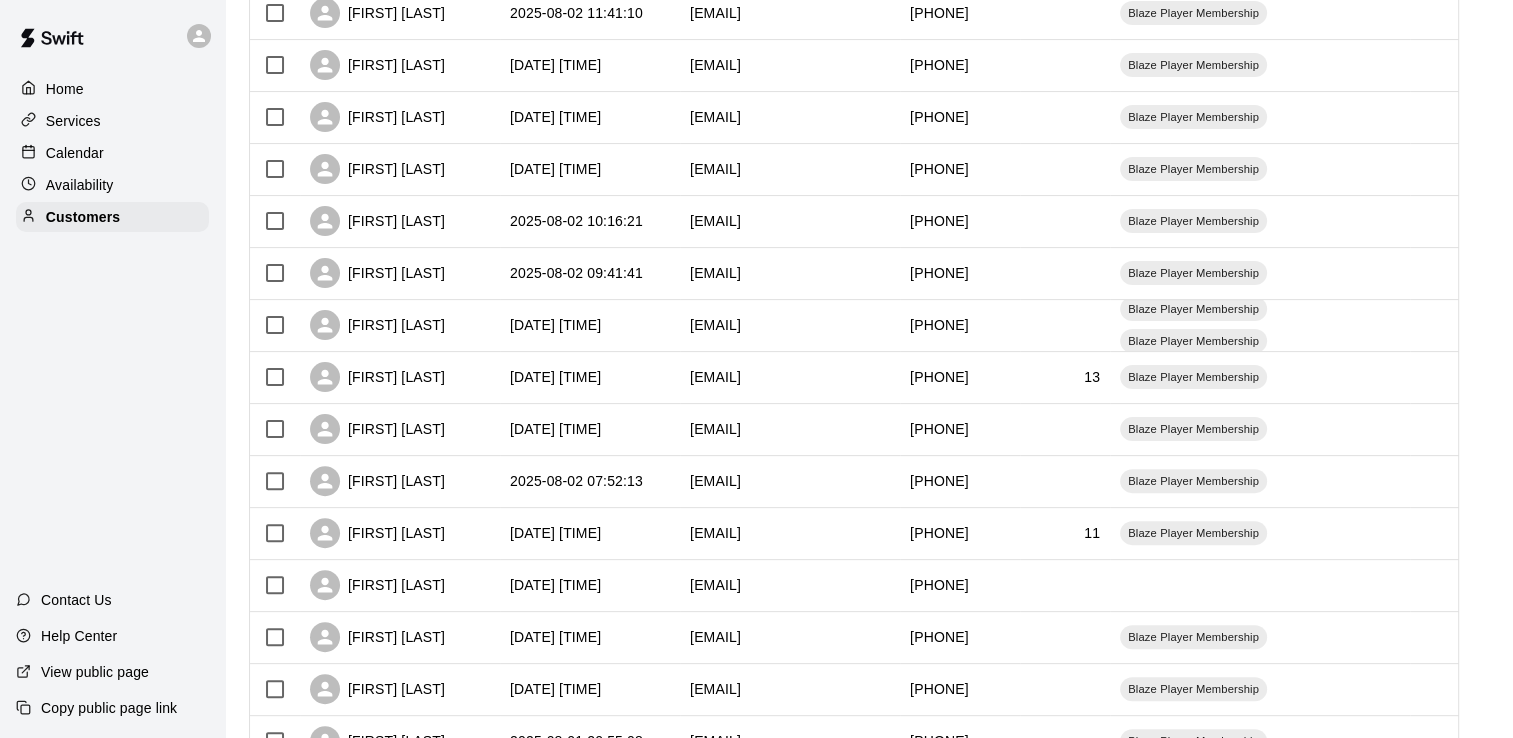 scroll, scrollTop: 484, scrollLeft: 0, axis: vertical 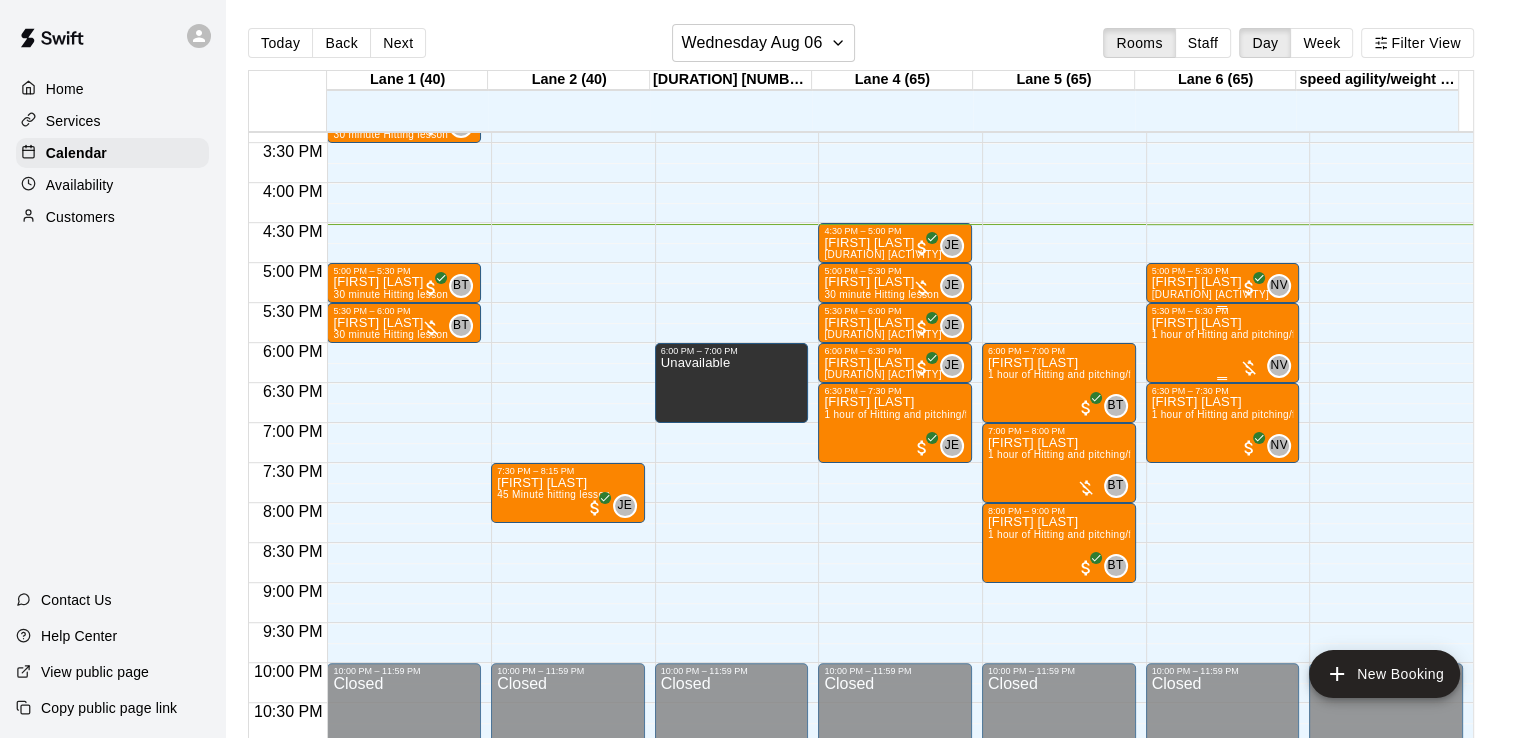 click on "[FIRST] [LAST]" at bounding box center [1223, 323] 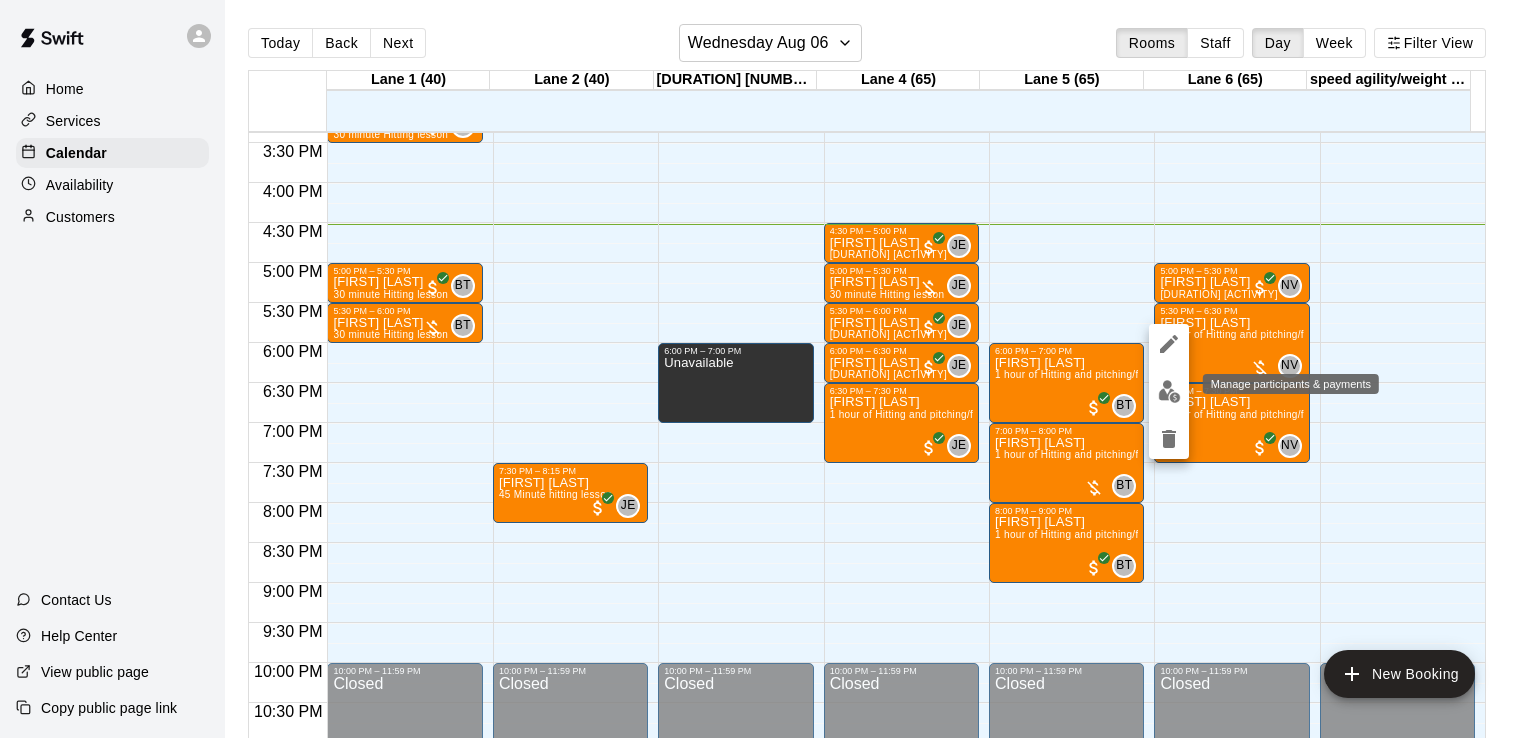 click at bounding box center [1169, 391] 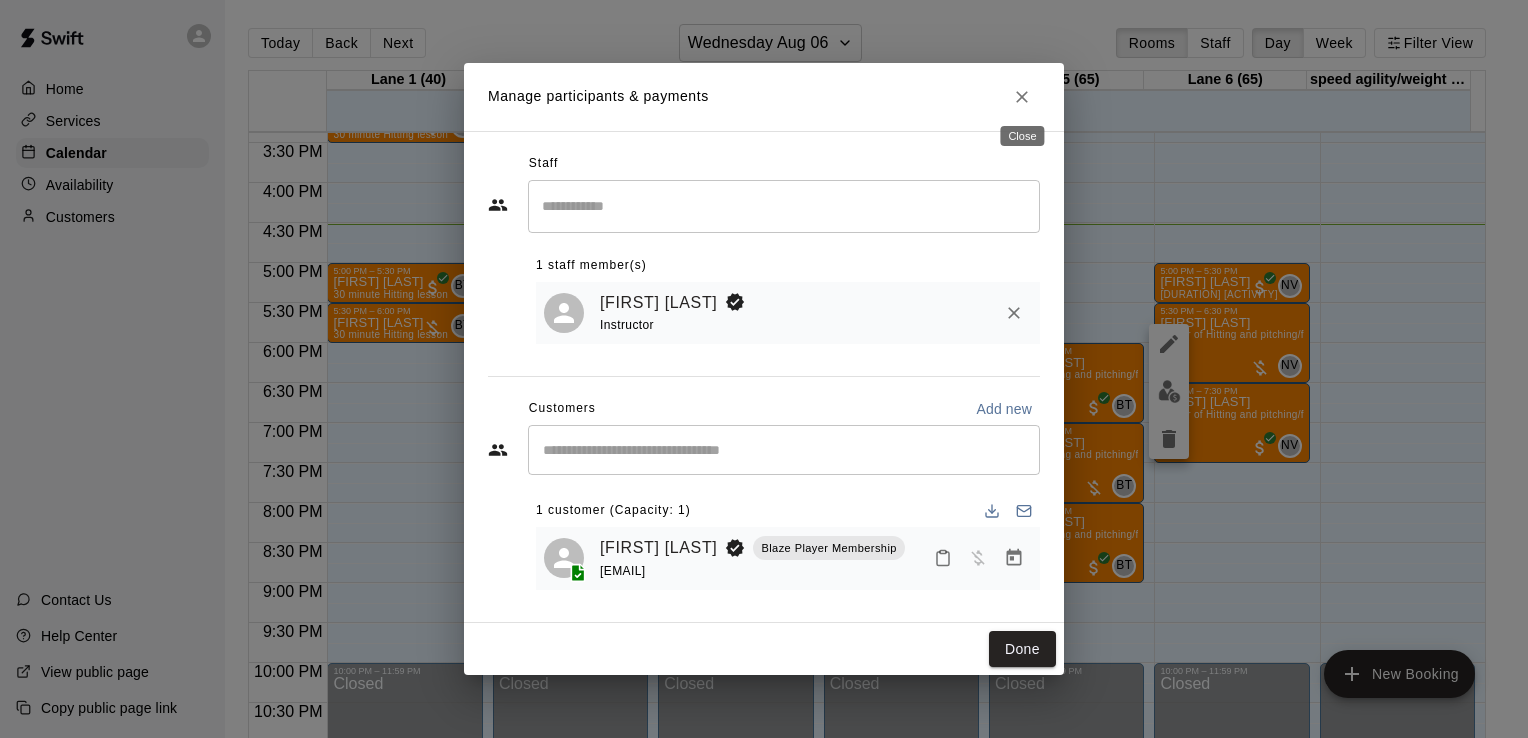 click 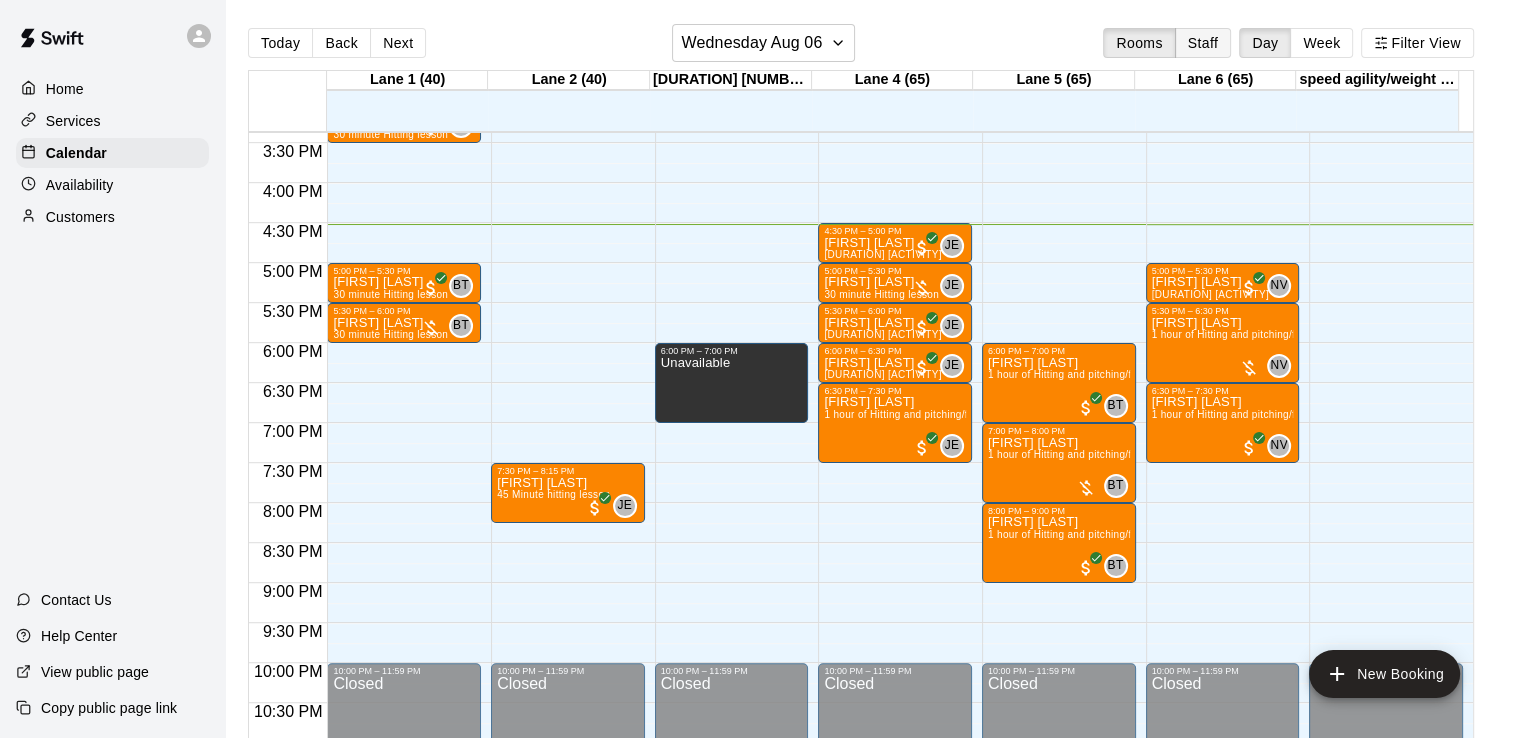 click on "Staff" at bounding box center [1203, 43] 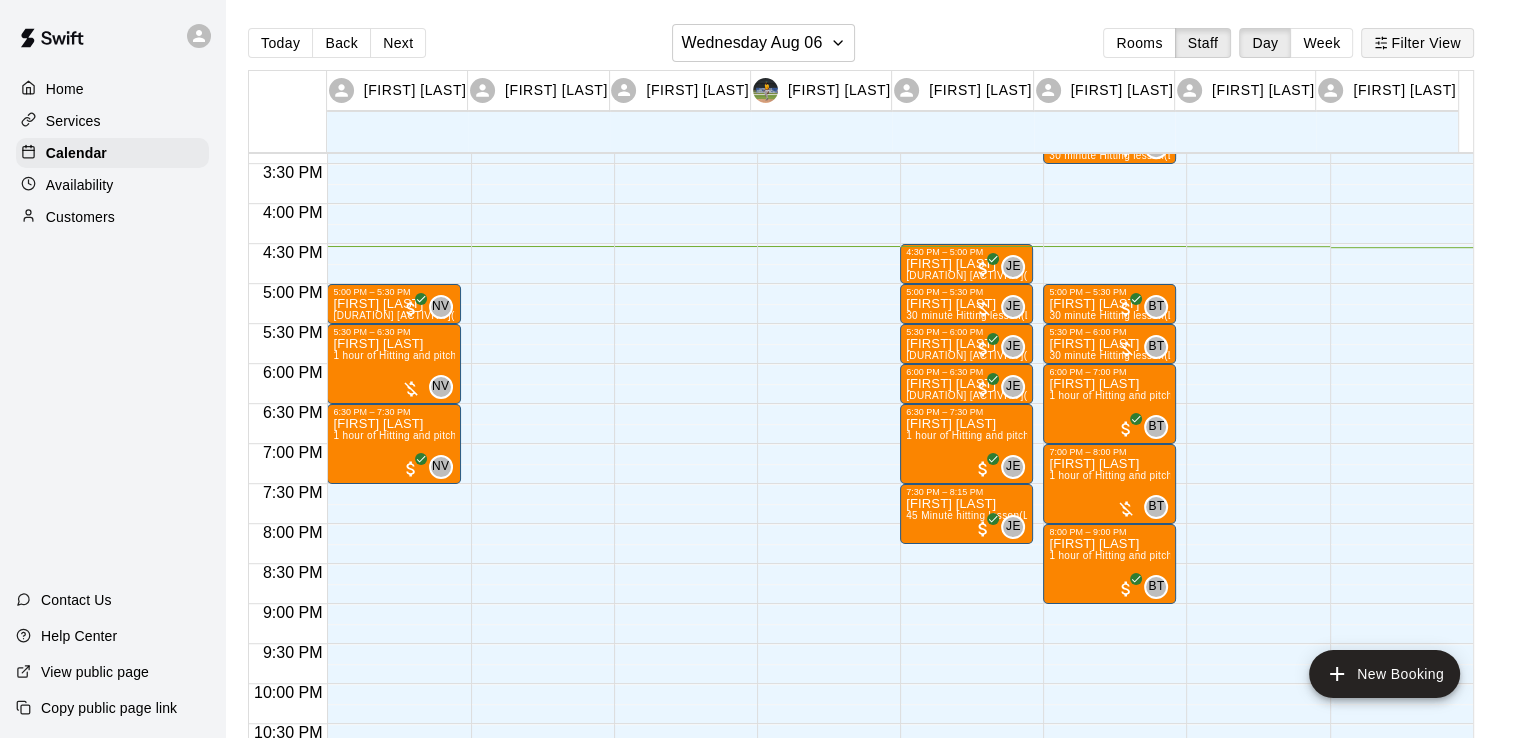 click on "Filter View" at bounding box center [1417, 43] 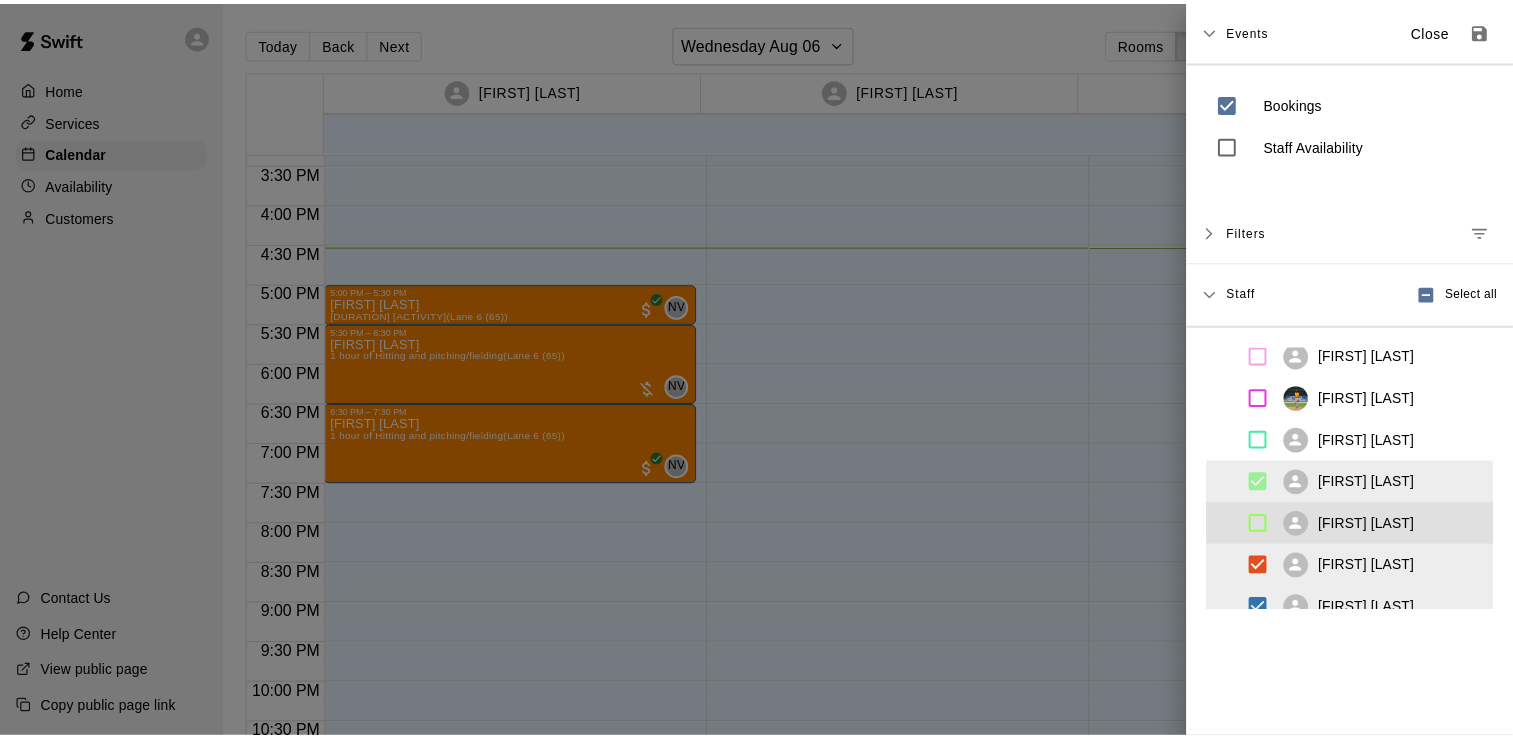 scroll, scrollTop: 55, scrollLeft: 0, axis: vertical 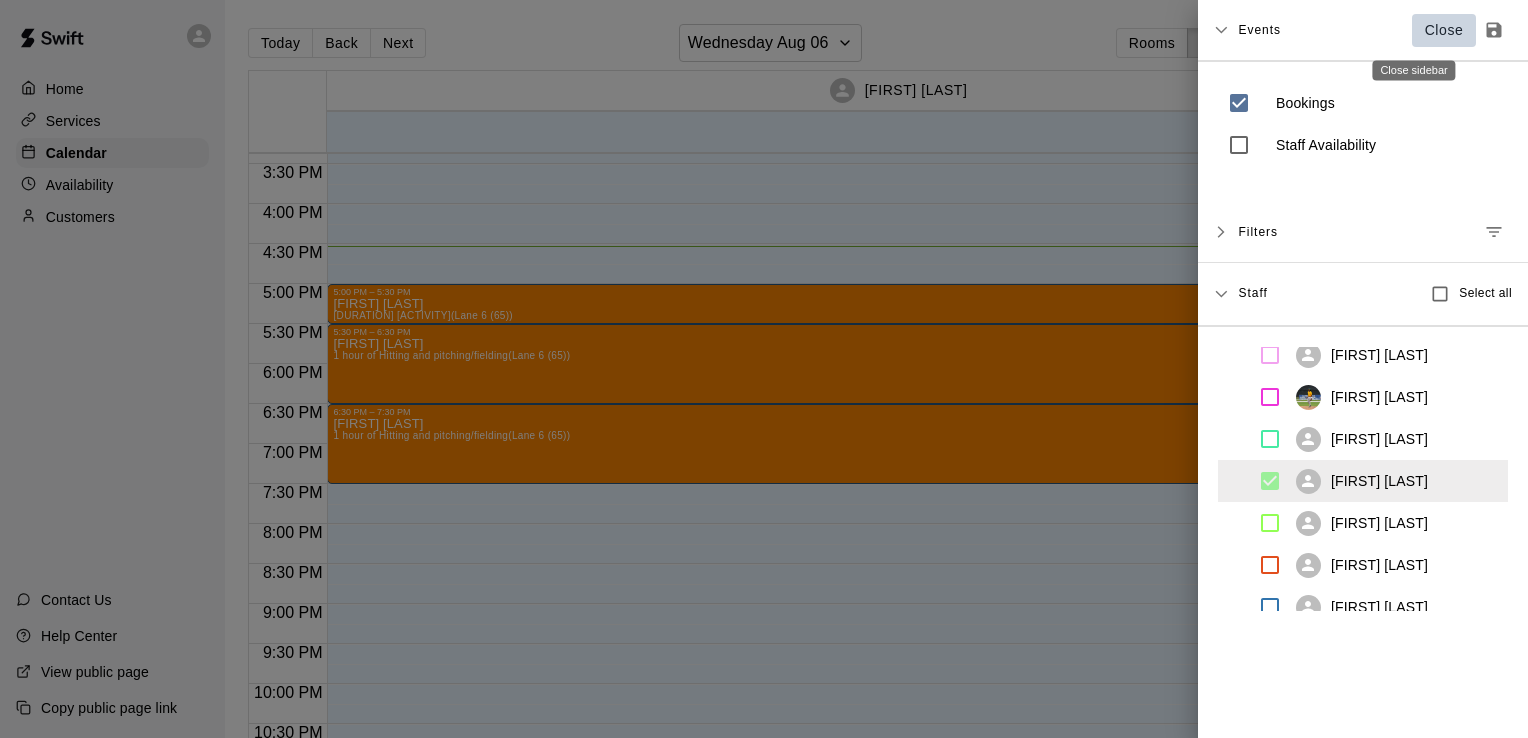 click on "Close" at bounding box center [1444, 30] 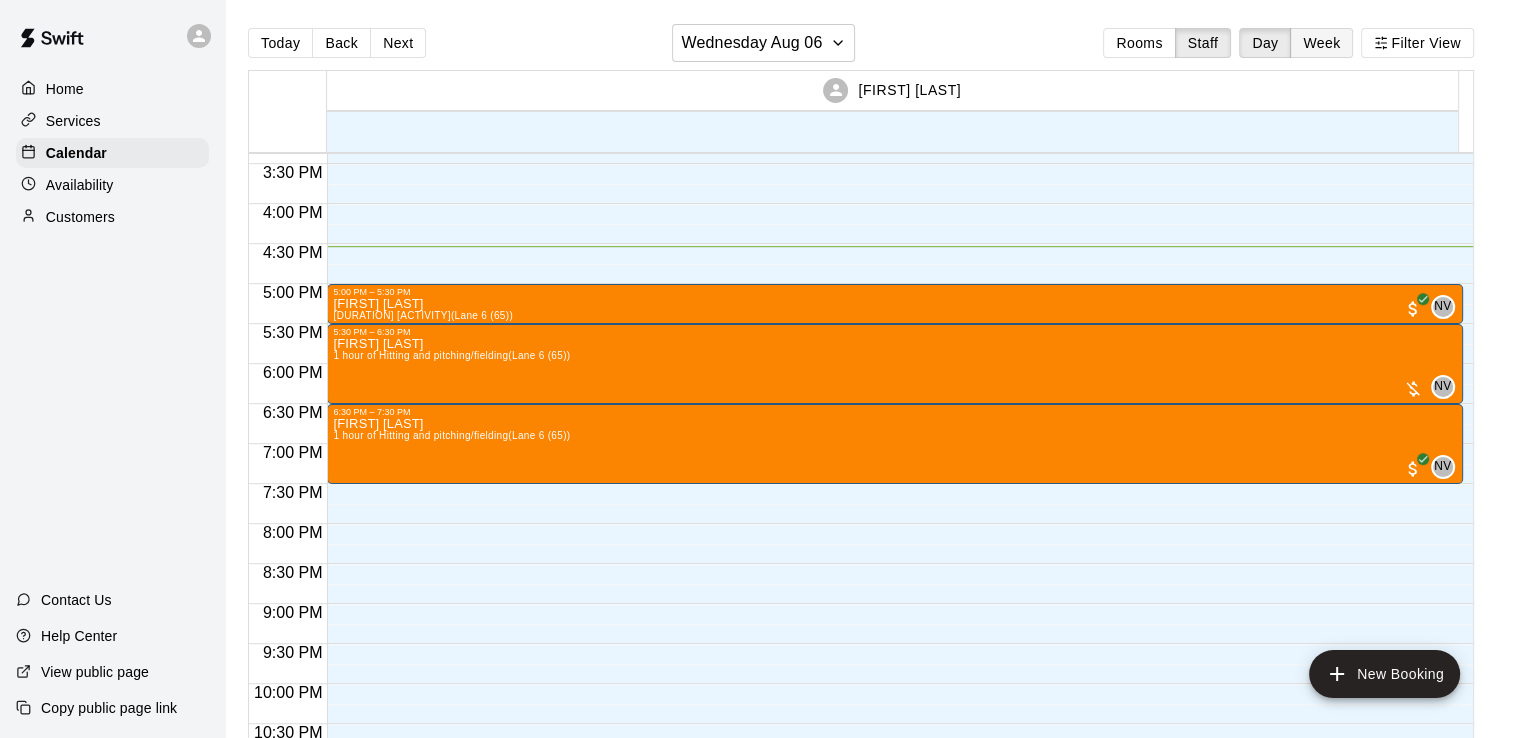 click on "Week" at bounding box center (1321, 43) 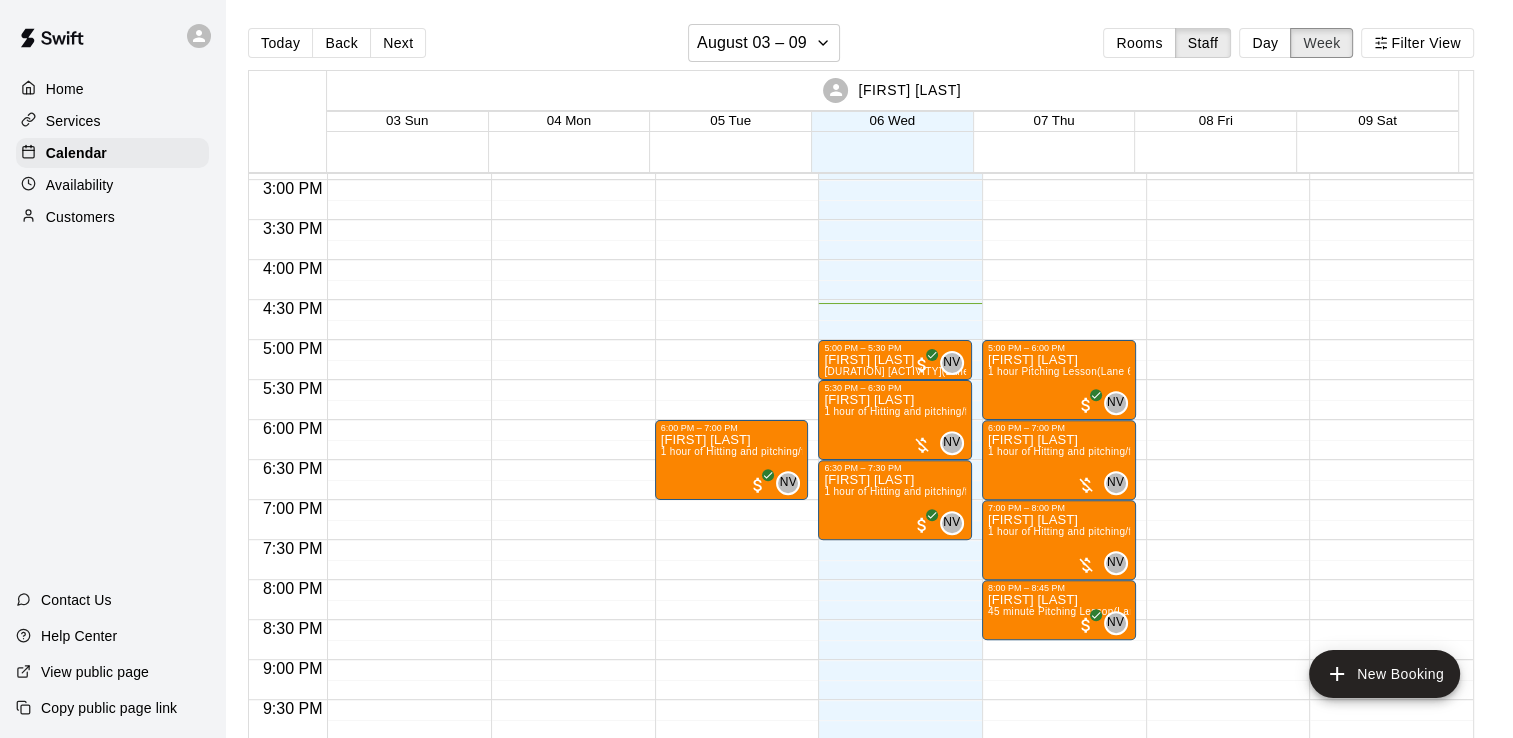 scroll, scrollTop: 1193, scrollLeft: 0, axis: vertical 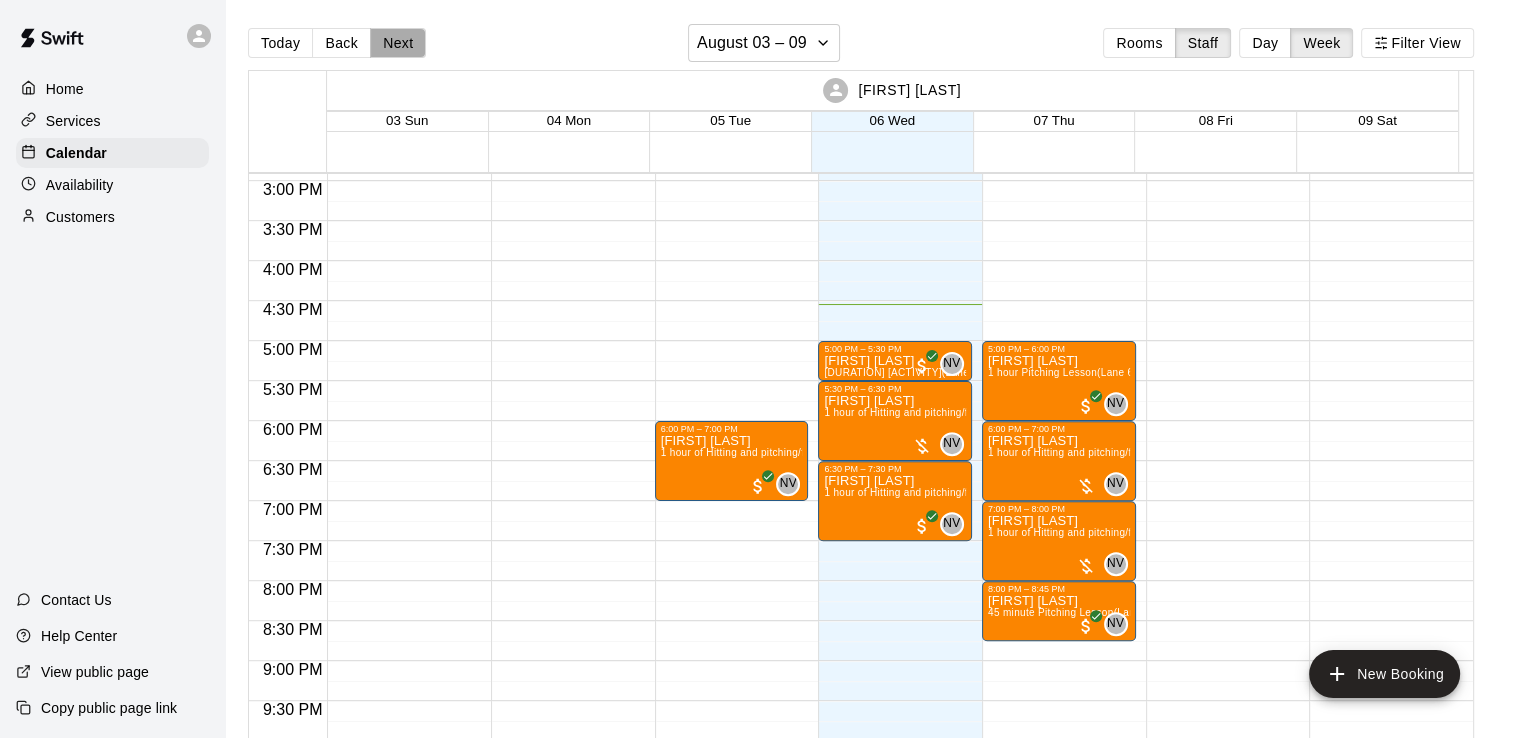click on "Next" at bounding box center (398, 43) 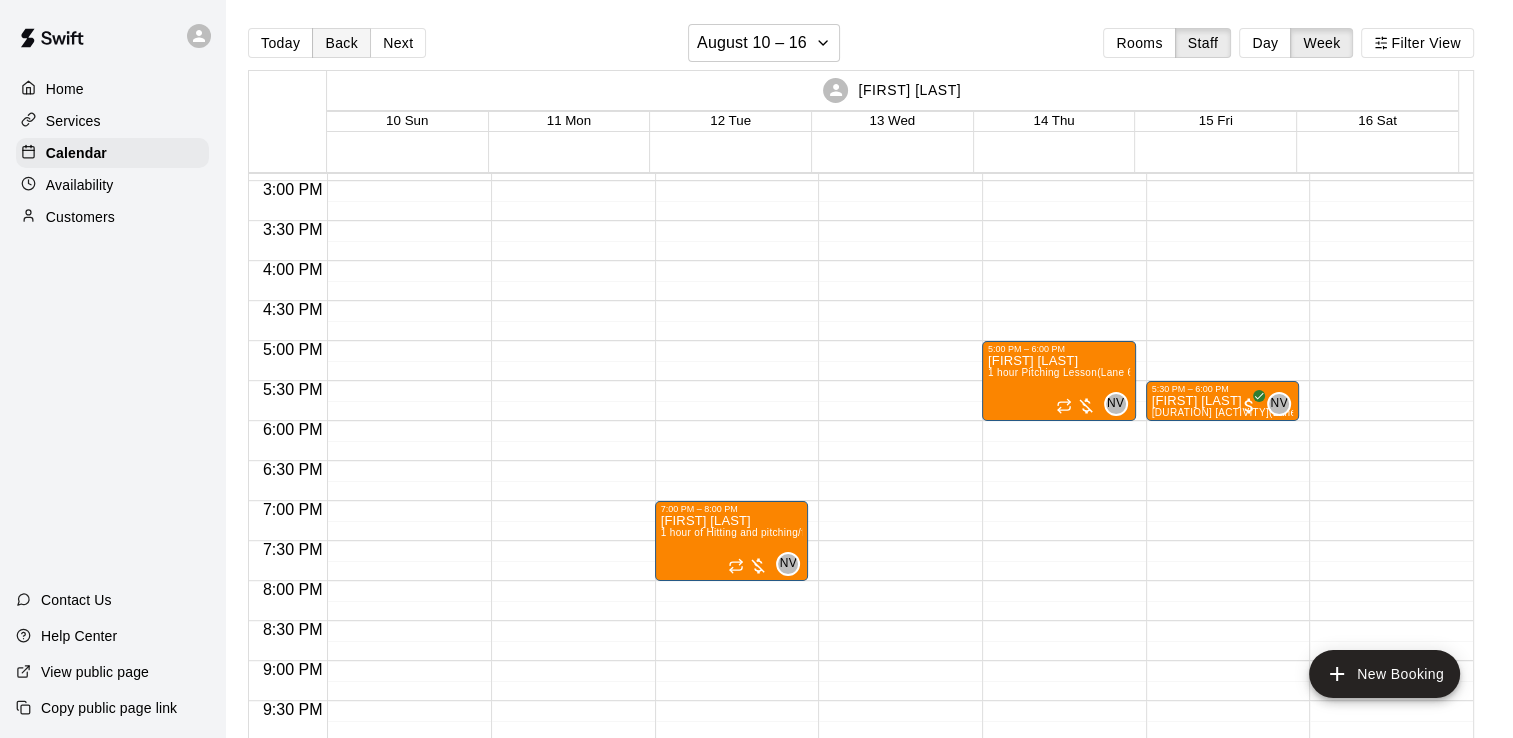 click on "Back" at bounding box center [341, 43] 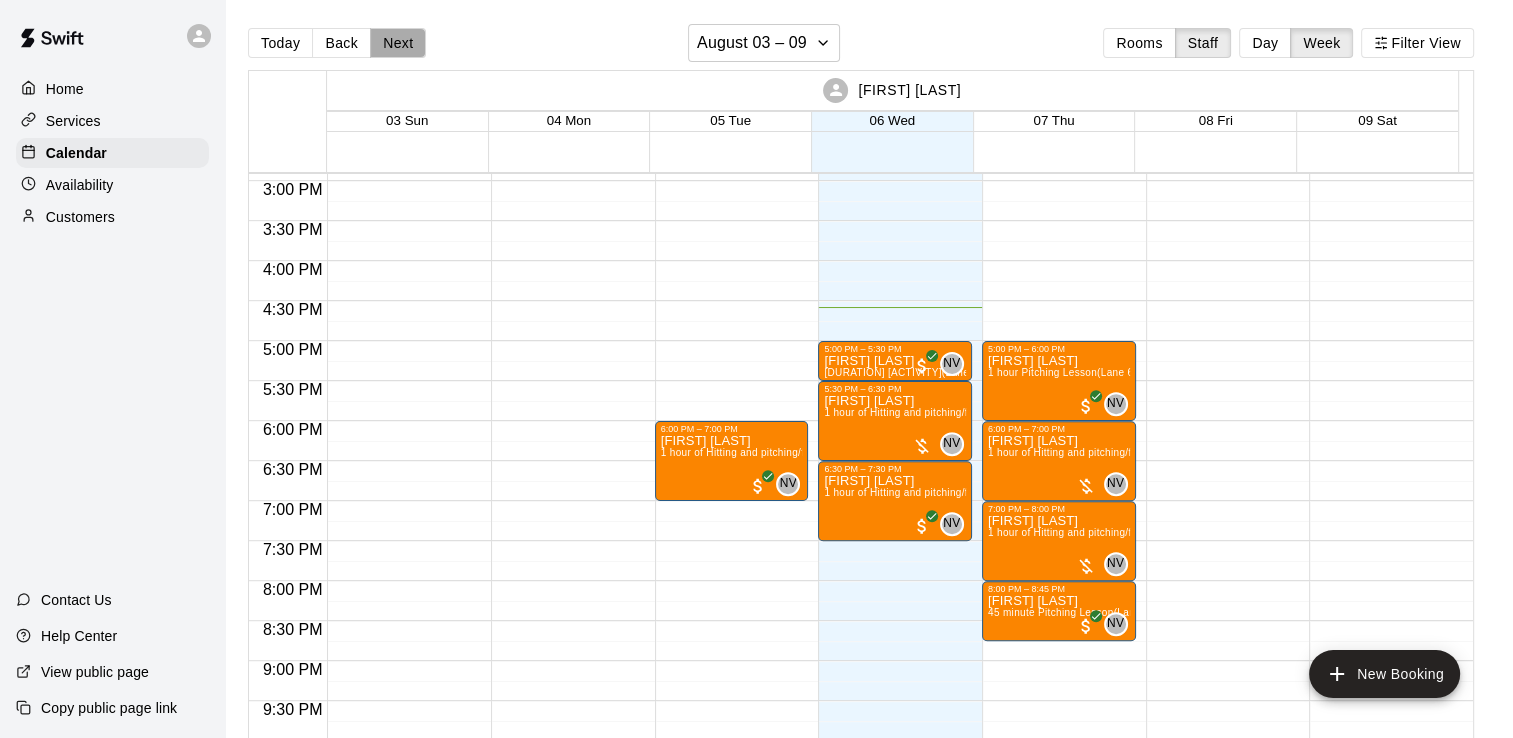 click on "Next" at bounding box center (398, 43) 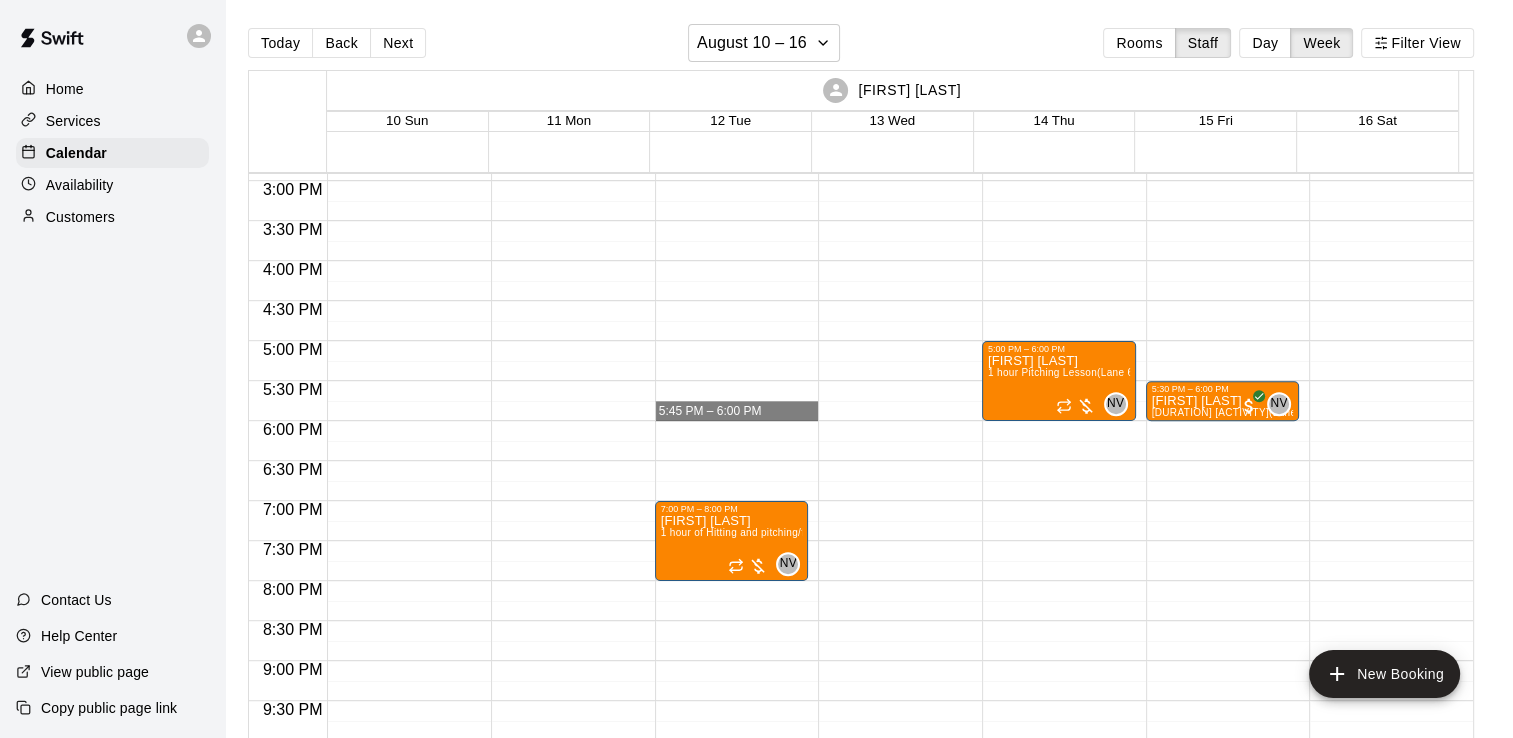 drag, startPoint x: 761, startPoint y: 414, endPoint x: 1258, endPoint y: 431, distance: 497.29065 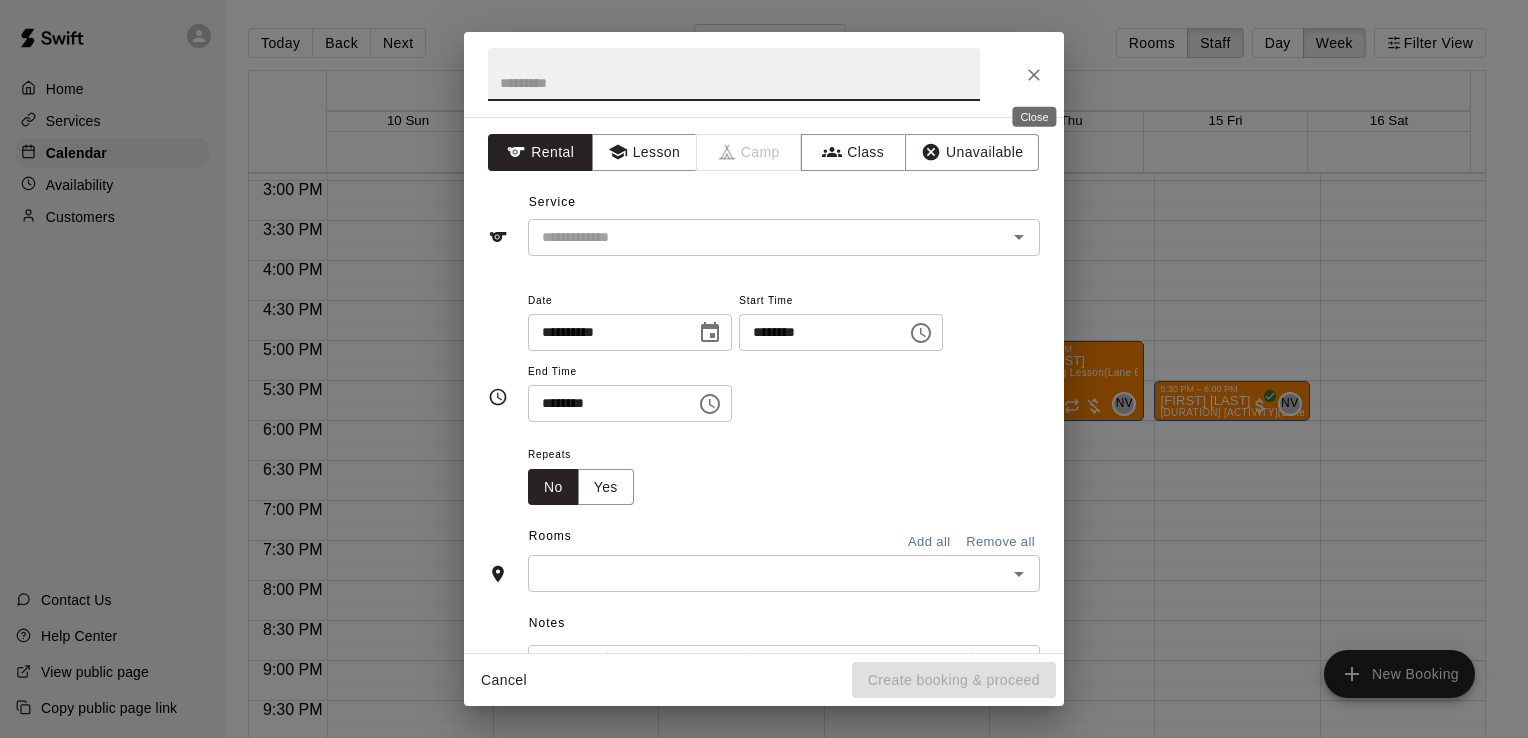 click 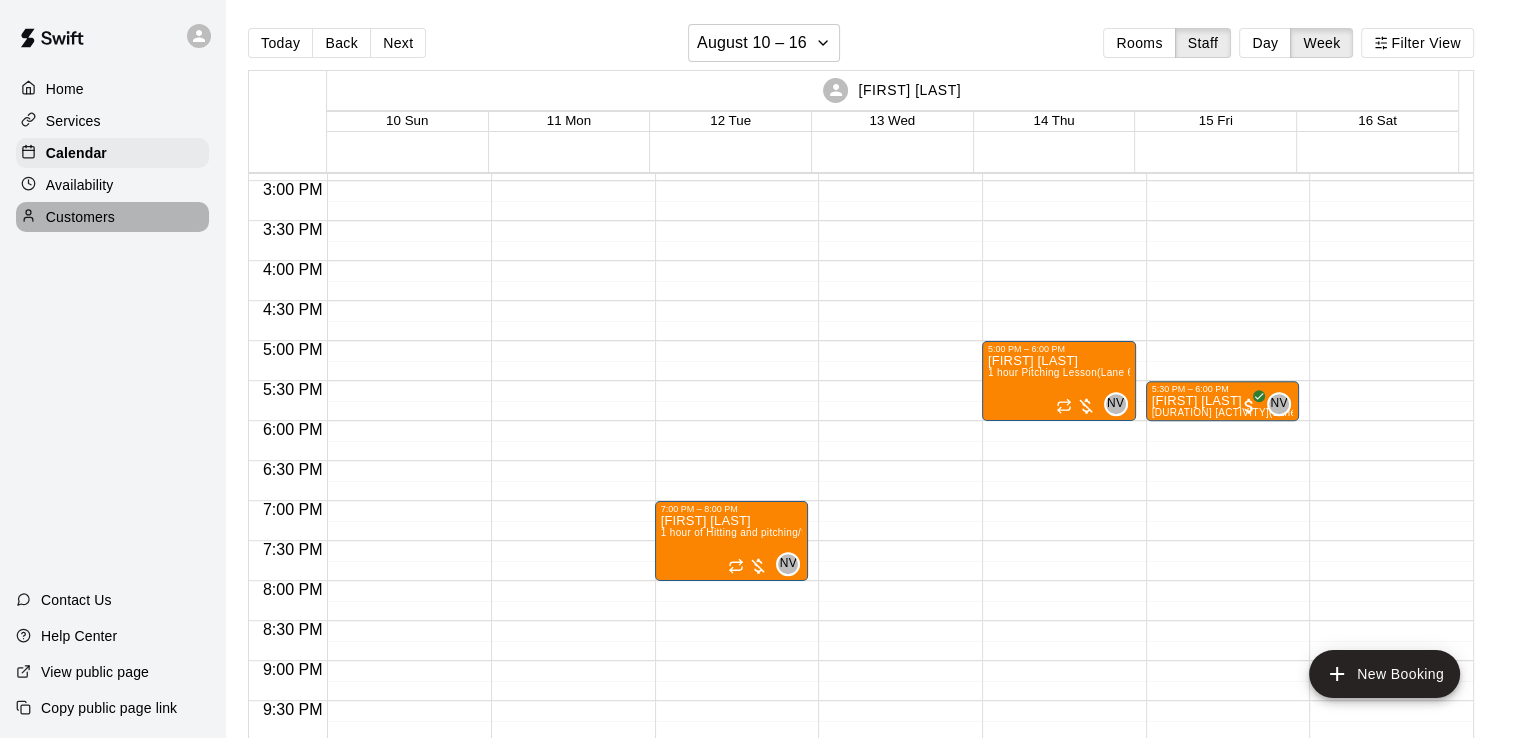 click on "Customers" at bounding box center (112, 217) 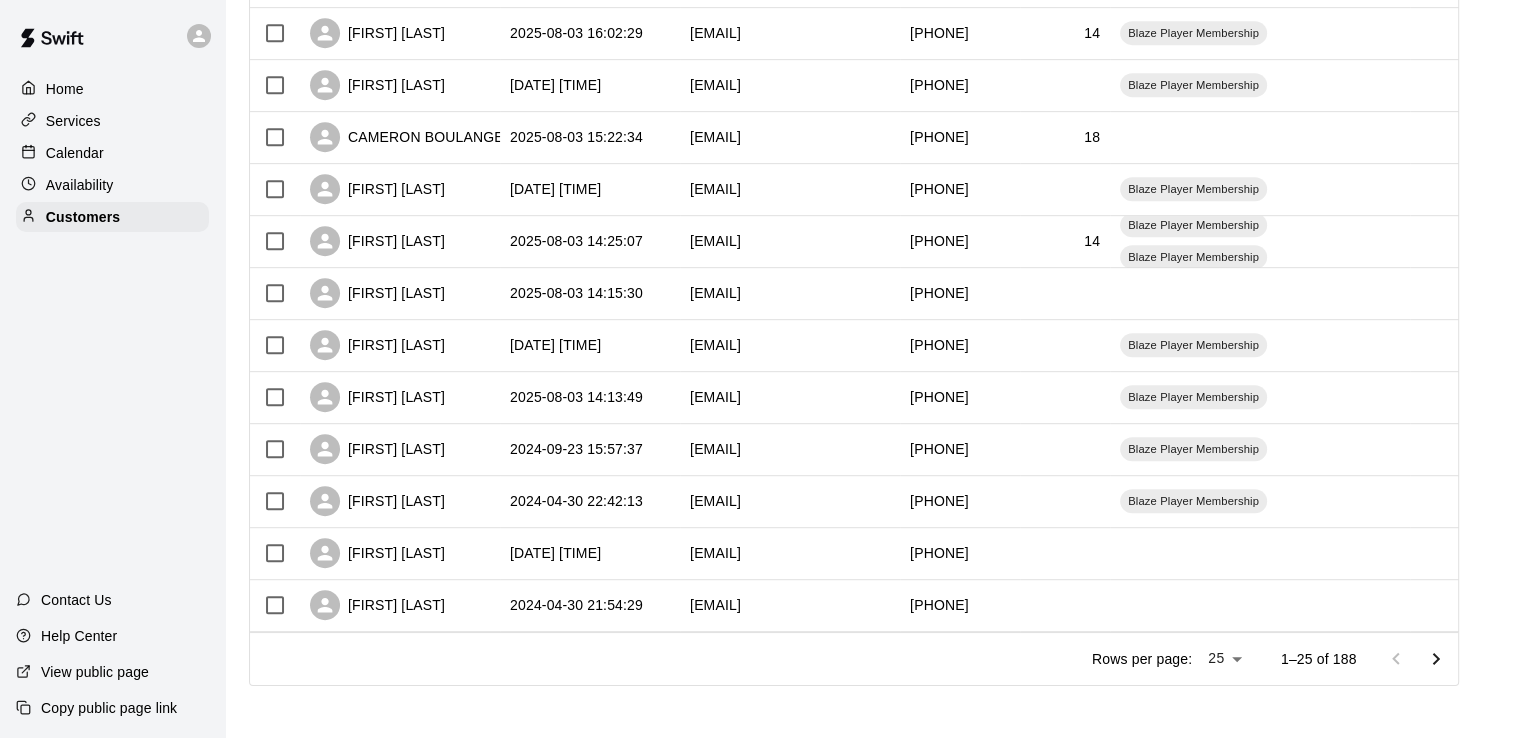 scroll, scrollTop: 984, scrollLeft: 0, axis: vertical 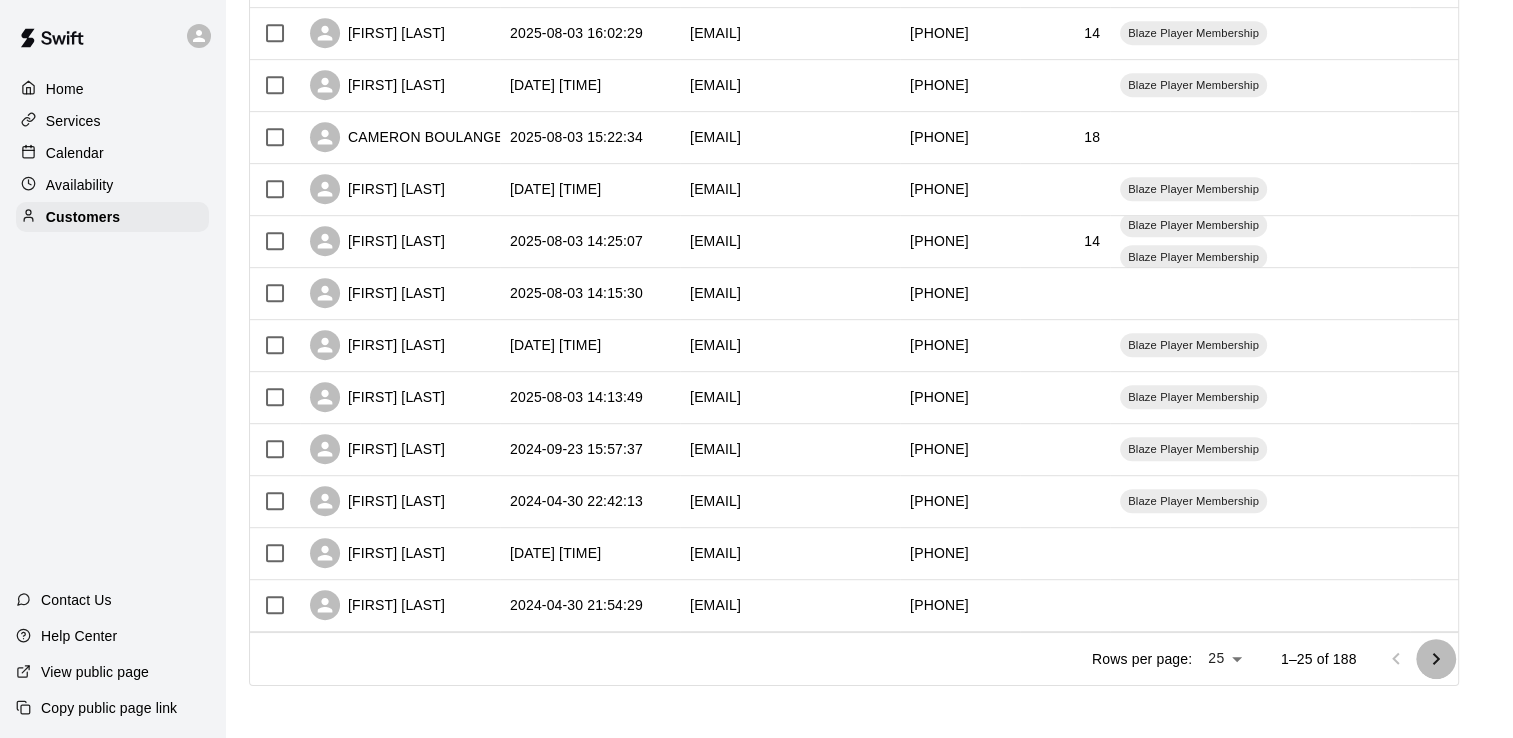 click at bounding box center [1436, 659] 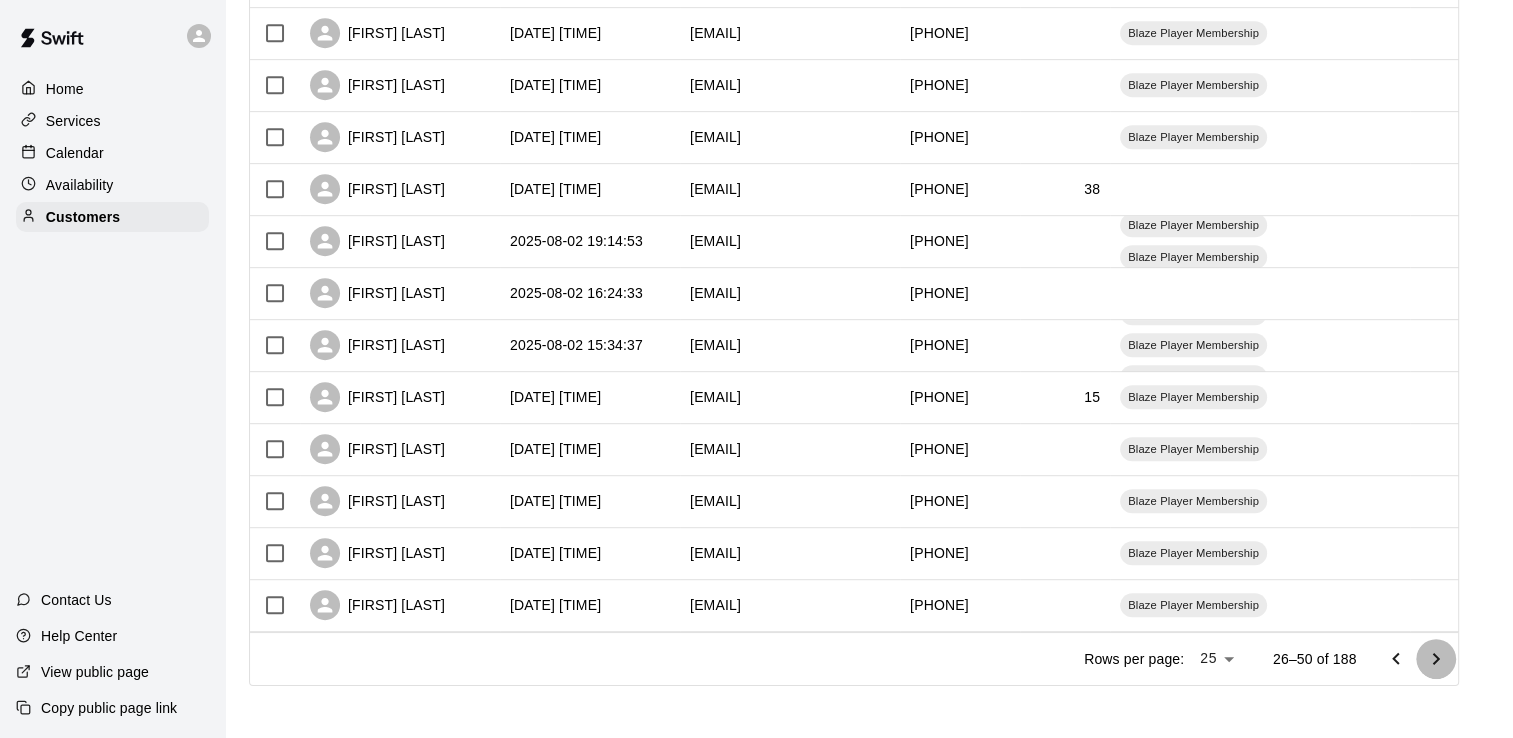 click 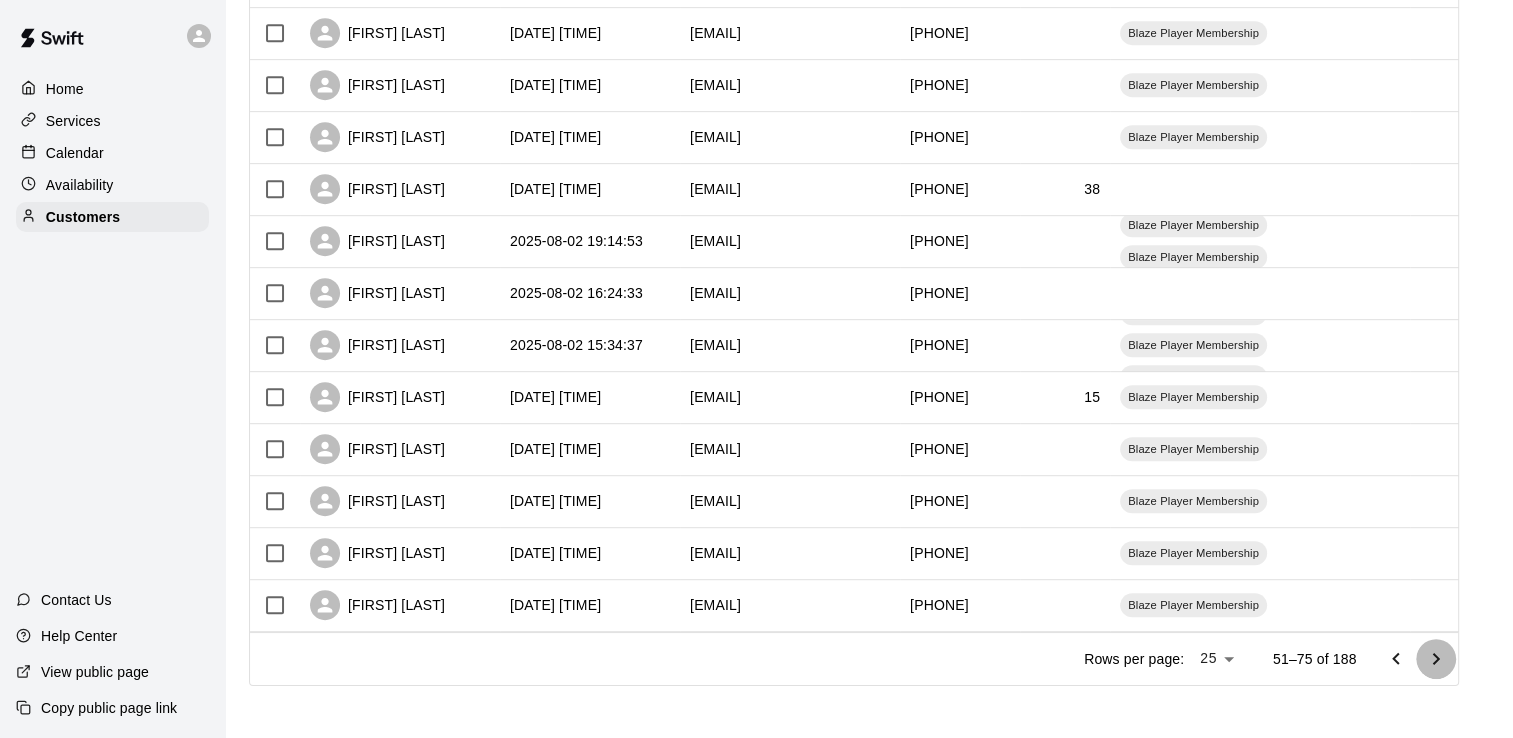 click 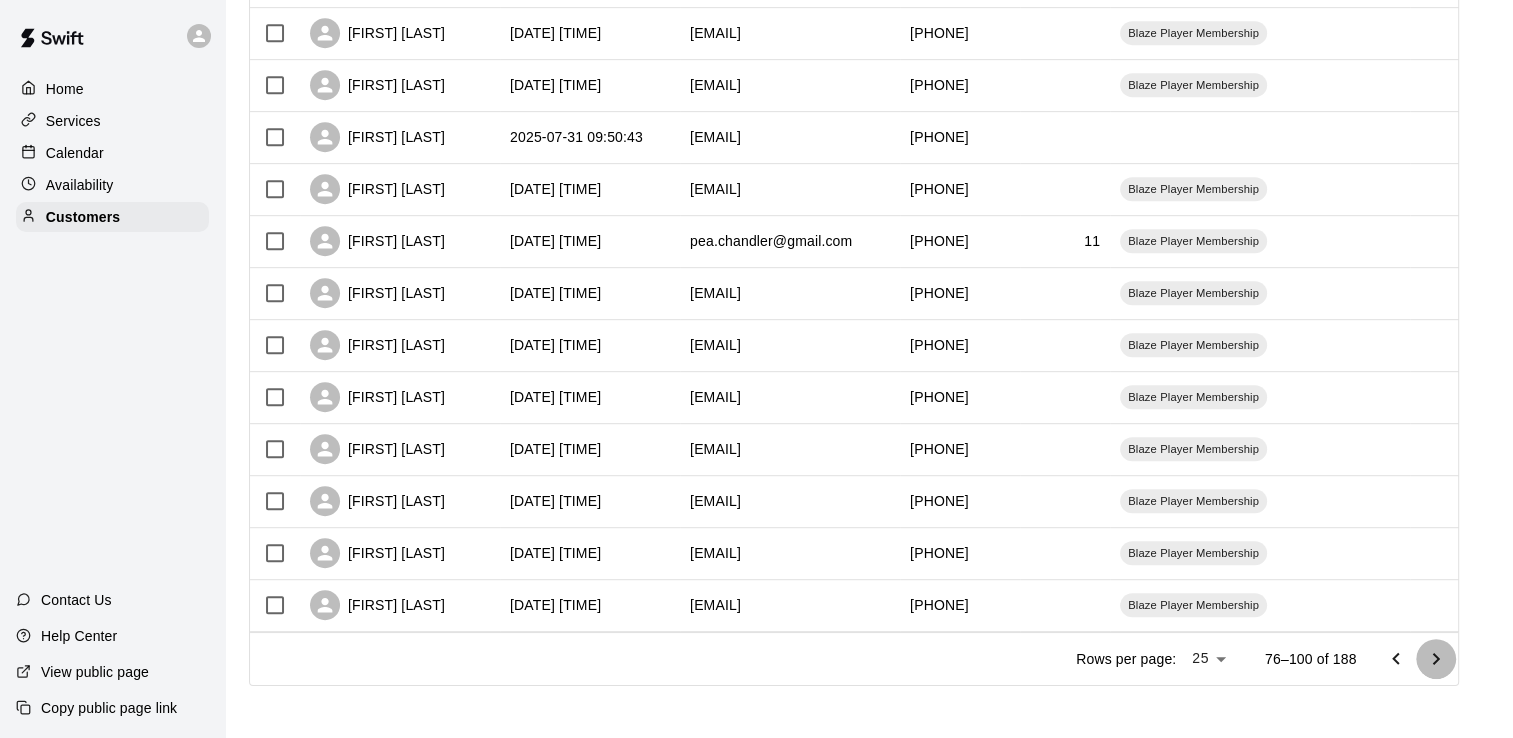 click 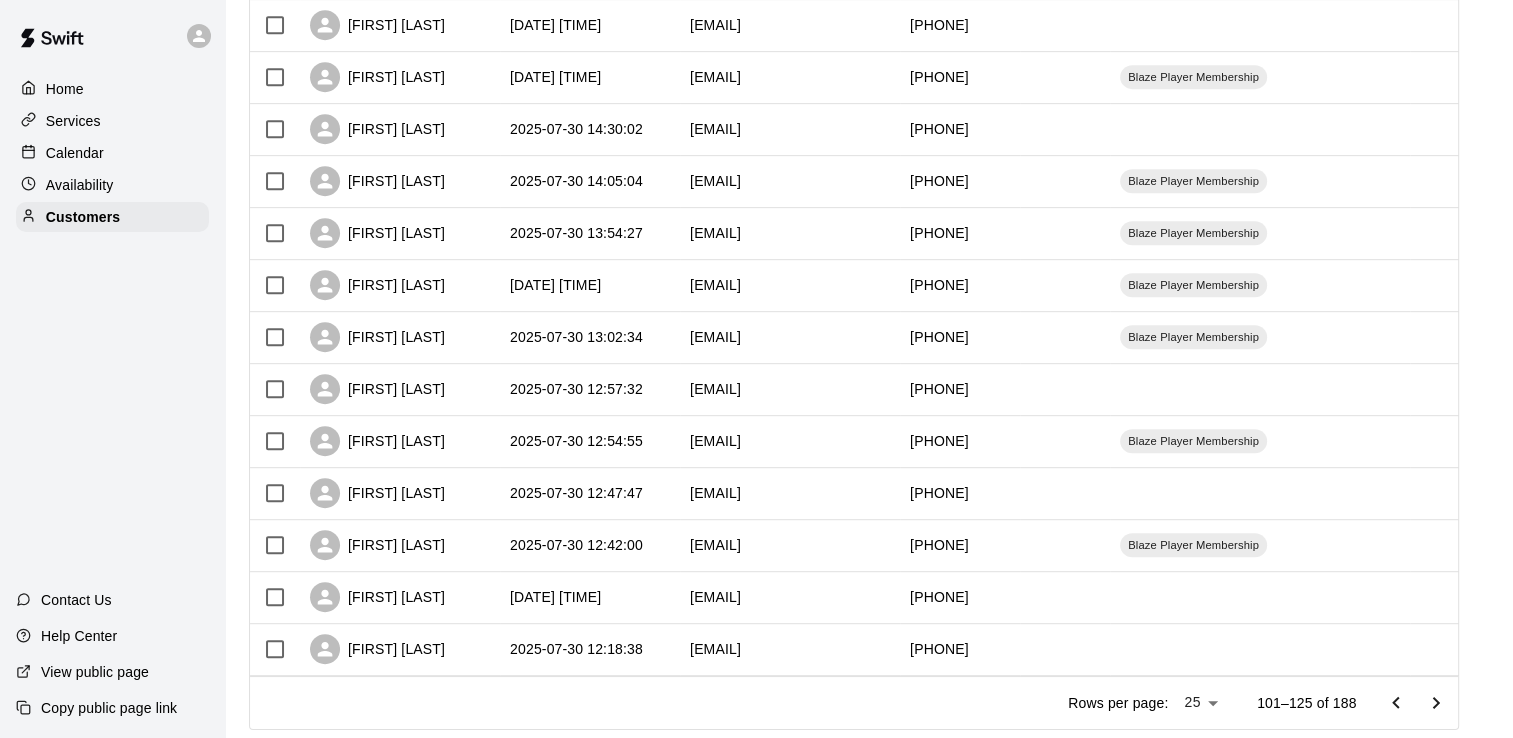 scroll, scrollTop: 975, scrollLeft: 0, axis: vertical 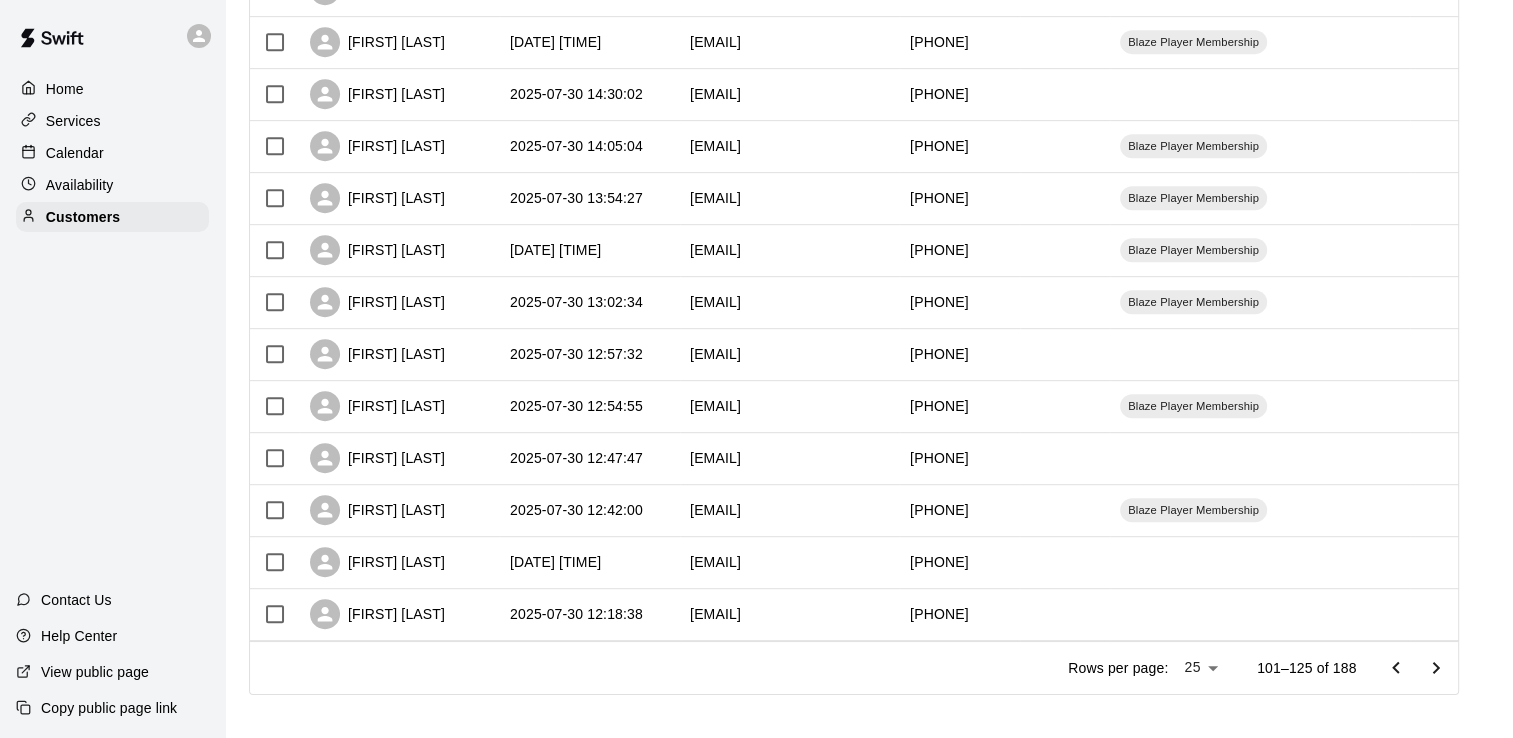click 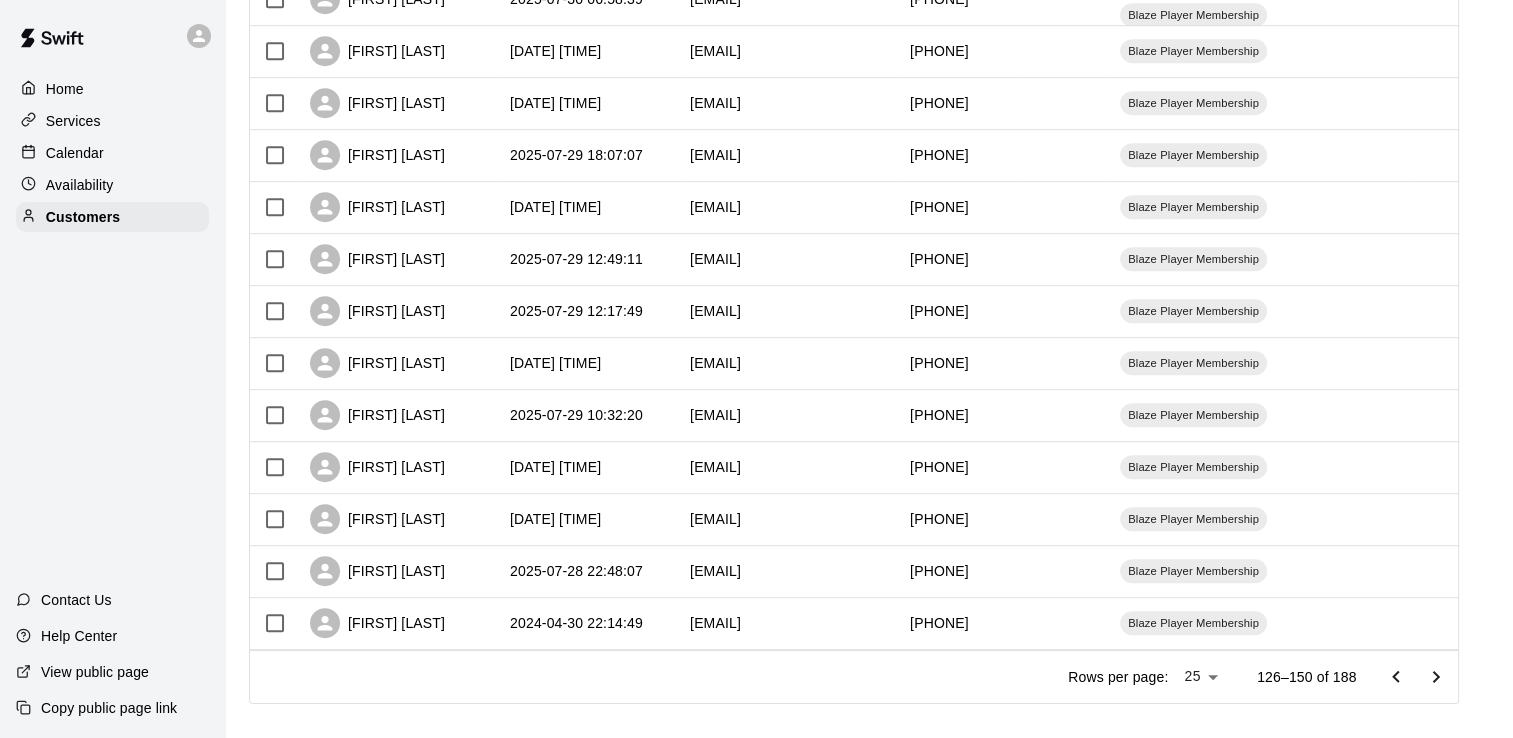 scroll, scrollTop: 989, scrollLeft: 0, axis: vertical 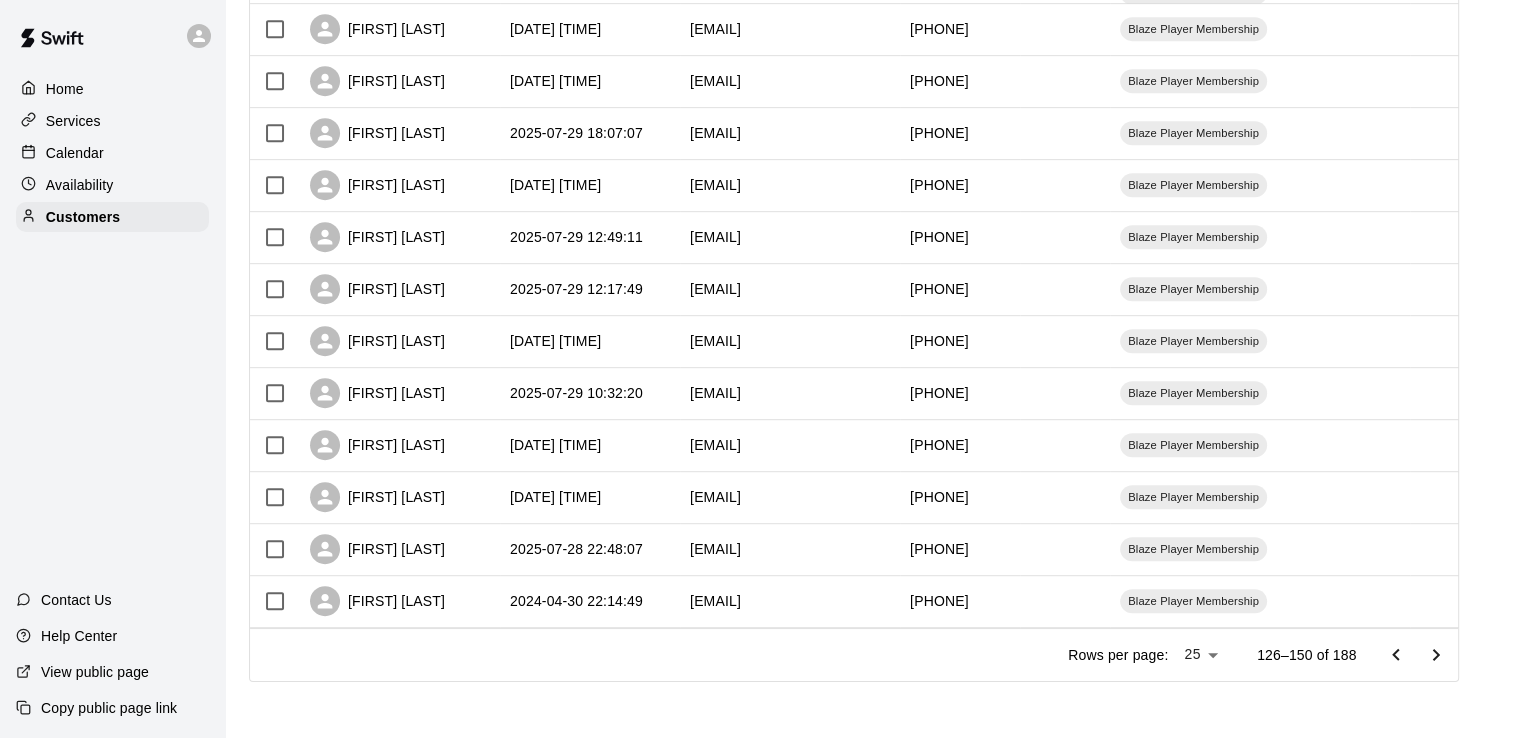 click 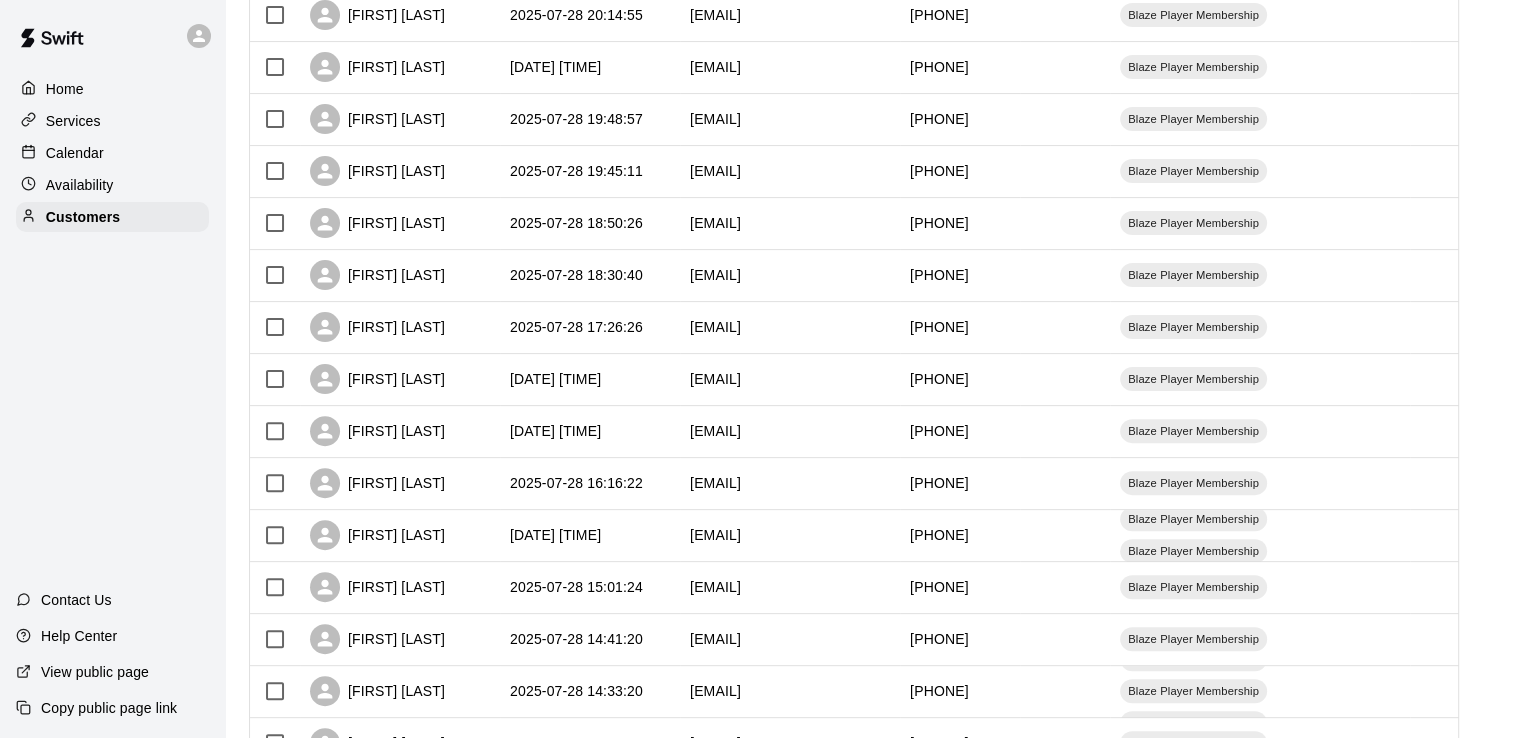 scroll, scrollTop: 532, scrollLeft: 0, axis: vertical 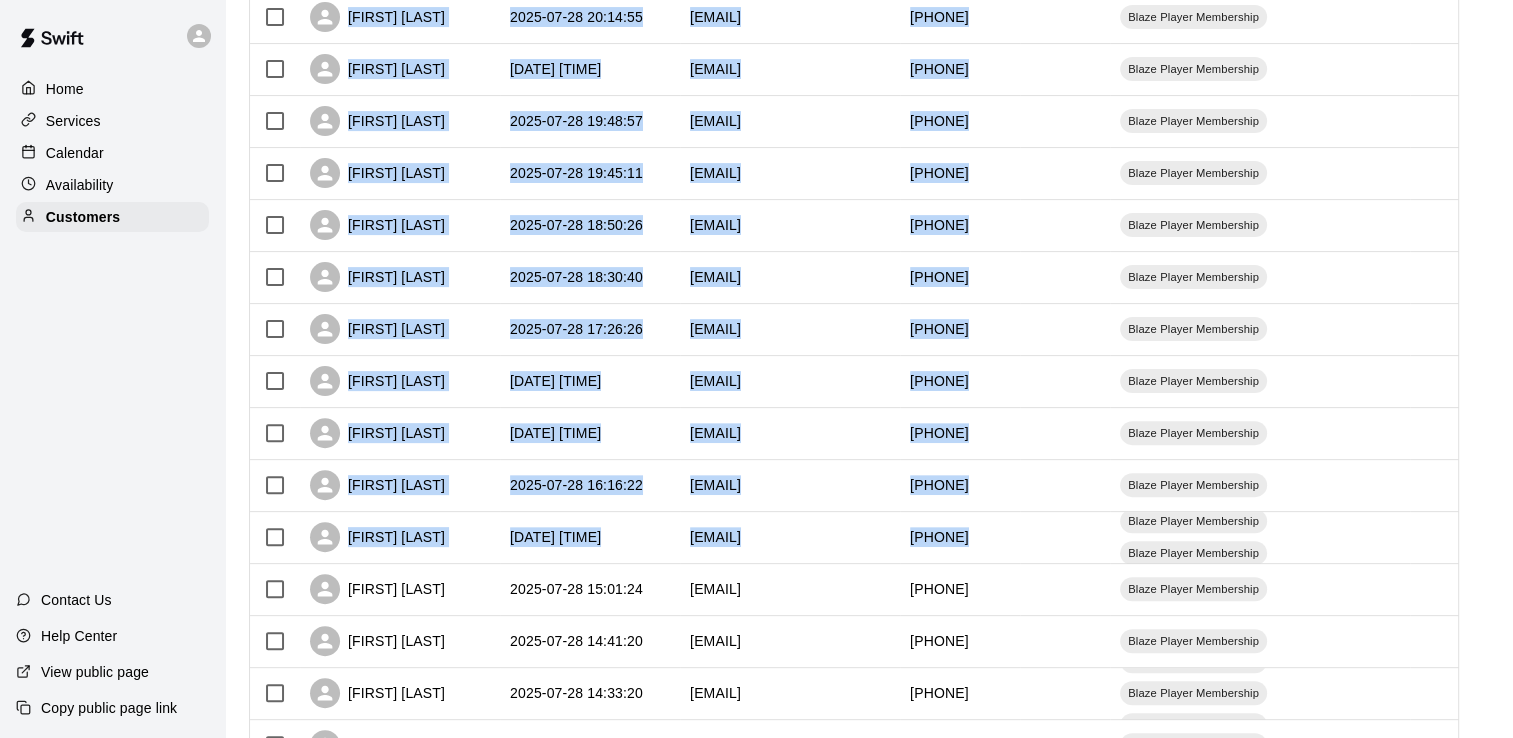 drag, startPoint x: 1448, startPoint y: 535, endPoint x: 1496, endPoint y: 434, distance: 111.82576 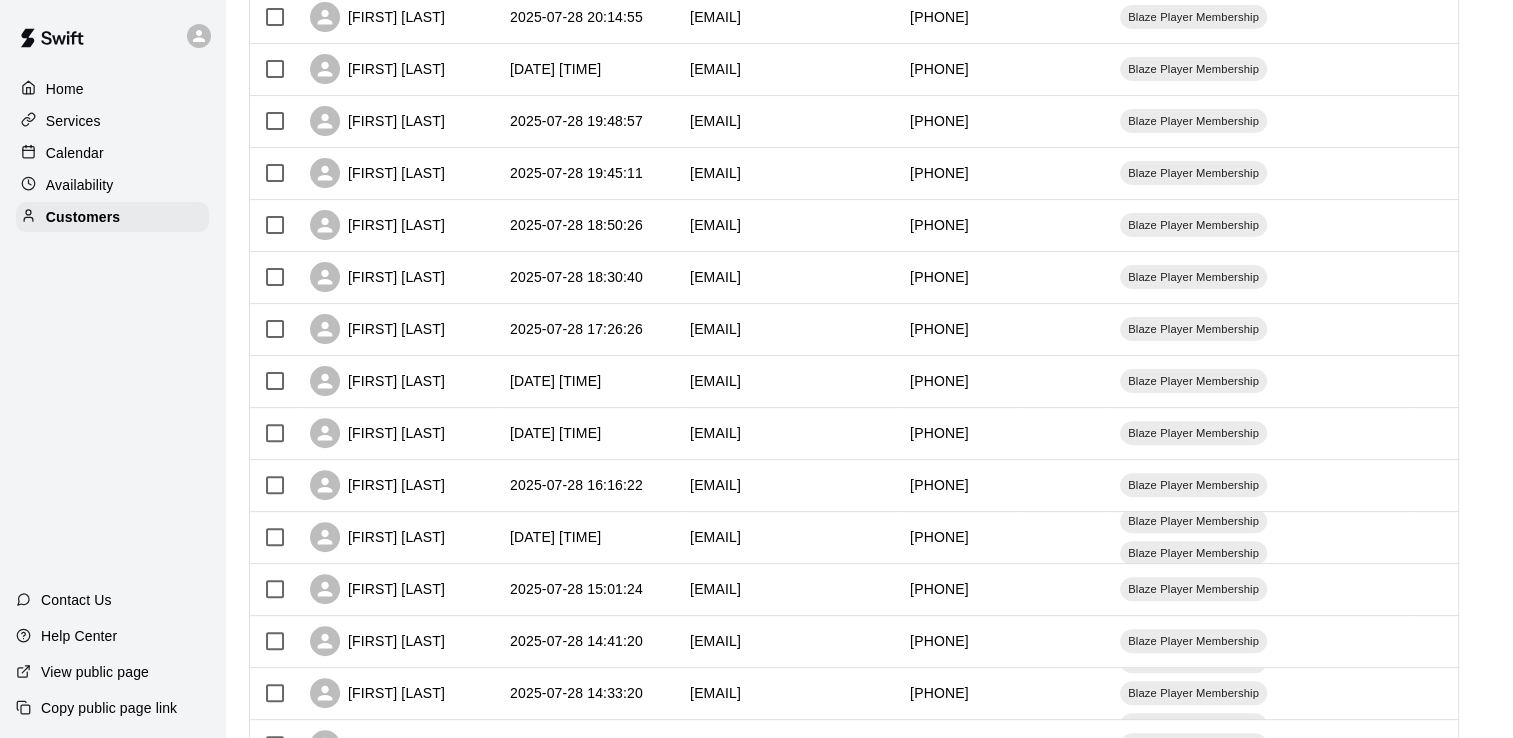 click on "Customers Customers includes anyone that has made a booking at your facility in the past.   New ​ ​ Columns 0 Filters Name Created At Email Phone Number Age Memberships [FIRST] [LAST] [DATE] [TIME] [EMAIL] [PHONE] Blaze Player Membership  [FIRST] [LAST] [DATE] [TIME] [EMAIL] [PHONE] Blaze Player Membership  [FIRST] [LAST] [DATE] [TIME] [EMAIL] [PHONE] Blaze Player Membership  [FIRST] [LAST] [DATE] [TIME] [EMAIL] [PHONE] Blaze Player Membership  [FIRST] [LAST] [DATE] [TIME] [EMAIL] [PHONE] Blaze Player Membership  [FIRST] [LAST] [DATE] [TIME] [EMAIL] [PHONE] Blaze Player Membership  [FIRST] [LAST] [DATE] [TIME] [EMAIL] [PHONE] Blaze Player Membership  [FIRST] [LAST] [DATE] [TIME] [EMAIL] [PHONE] Blaze Player Membership  [FIRST] [LAST] [DATE] [TIME] [EMAIL] [PHONE] Blaze Player Membership  [FIRST] [LAST] [PHONE] Blaze Player Membership  25" at bounding box center [869, 315] 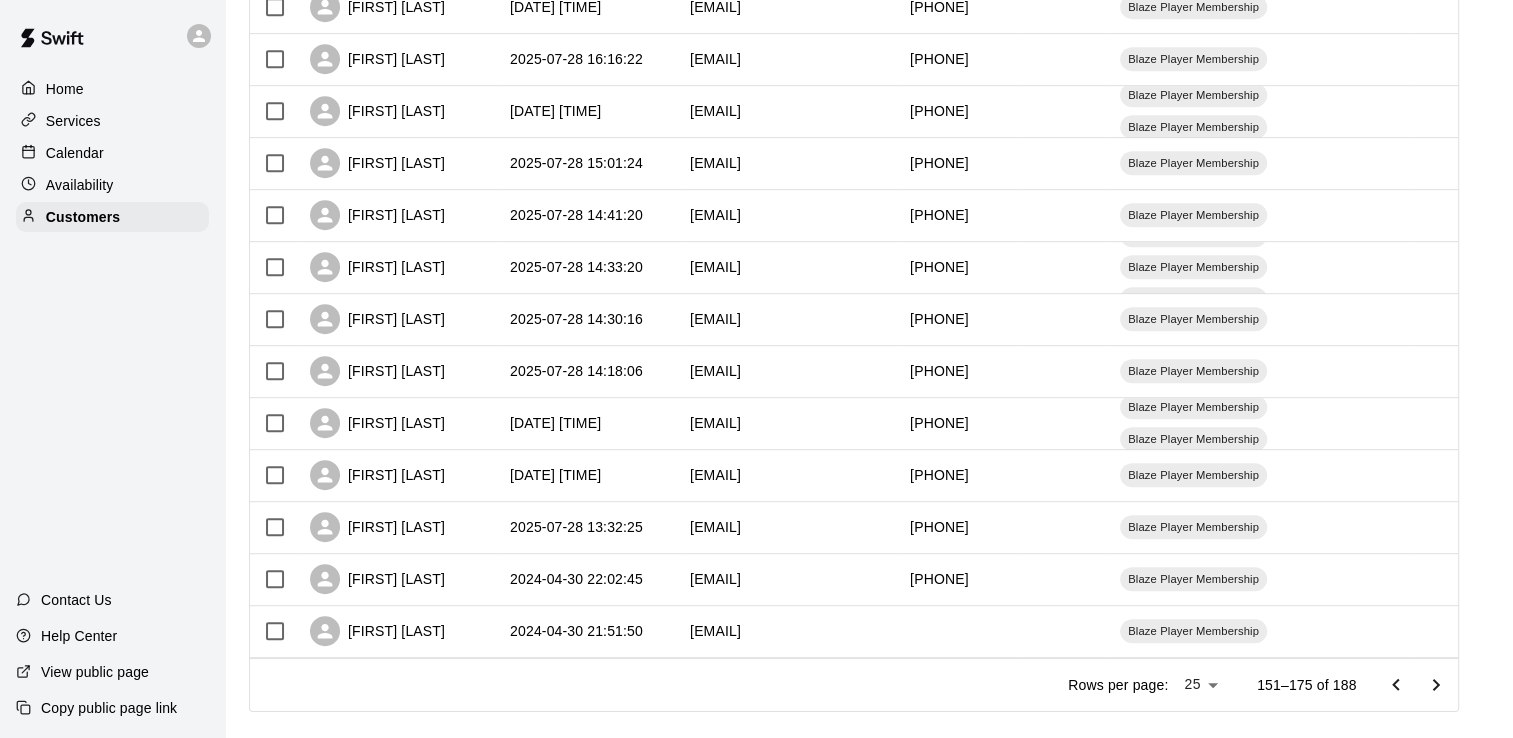 scroll, scrollTop: 960, scrollLeft: 0, axis: vertical 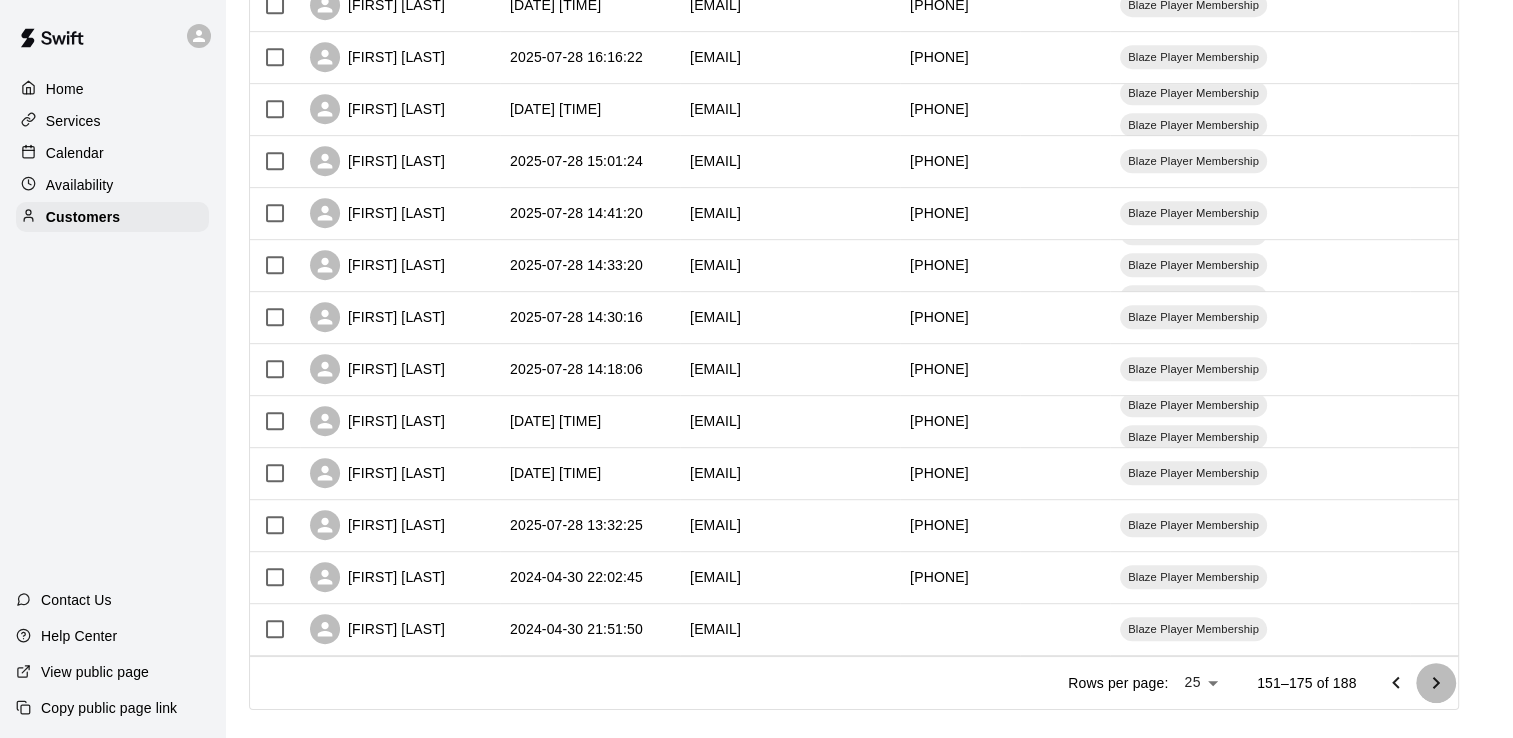 click 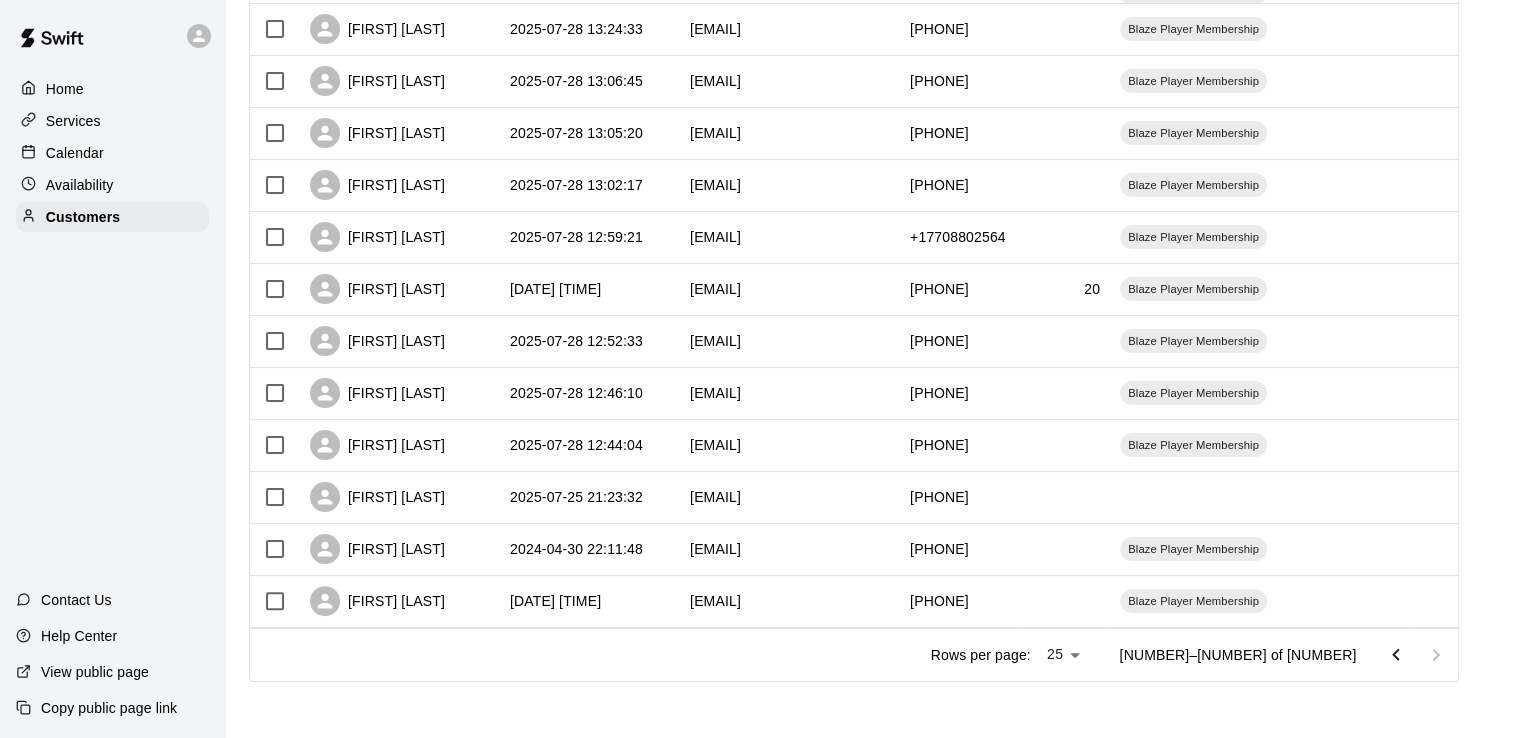 scroll, scrollTop: 365, scrollLeft: 0, axis: vertical 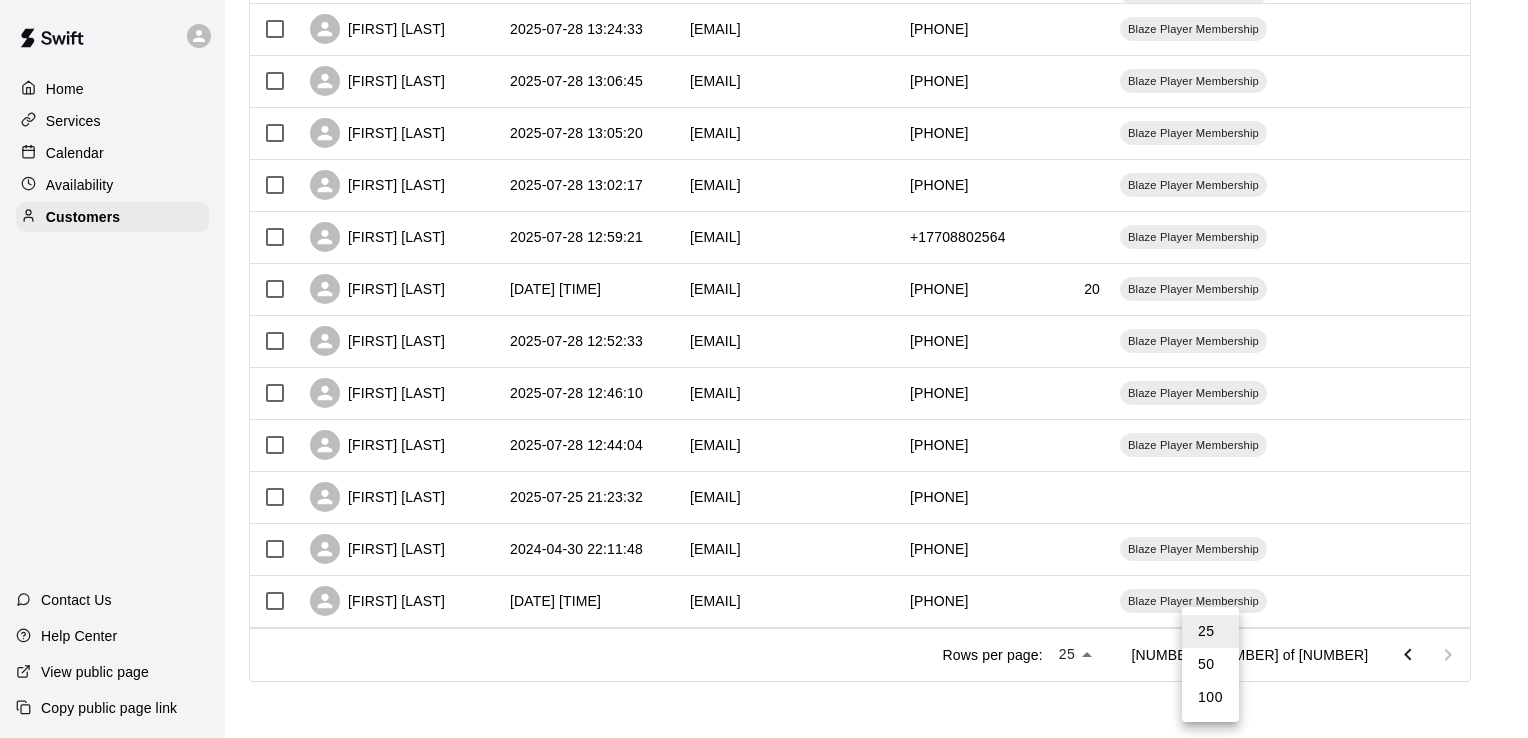 click on "Customers Customers includes anyone that has made a booking at your facility in the past.   New ​ ​ Columns 0 Filters Name Created At Email Phone Number Age Memberships [FIRST] [LAST] [DATE] [TIME] [EMAIL] [PHONE] [AGE] Blaze Player Membership  Blaze Player Membership  [FIRST] [LAST] [DATE] [TIME] [EMAIL] [PHONE] Blaze Player Membership  [FIRST] [LAST] [DATE] [TIME] [EMAIL] [PHONE] Blaze Player Membership  [FIRST] [LAST] [DATE] [TIME] [EMAIL] [PHONE] Blaze Player Membership  [FIRST] [LAST] [DATE] [TIME] [EMAIL] [PHONE] Blaze Player Membership  [FIRST] [LAST] [DATE] [TIME] [EMAIL] [PHONE] Blaze Player Membership  [FIRST] [LAST] [DATE] [TIME] [EMAIL] [PHONE] [AGE] Blaze Player Membership  [FIRST] [LAST] [DATE] [TIME] [PHONE]" at bounding box center [764, 187] 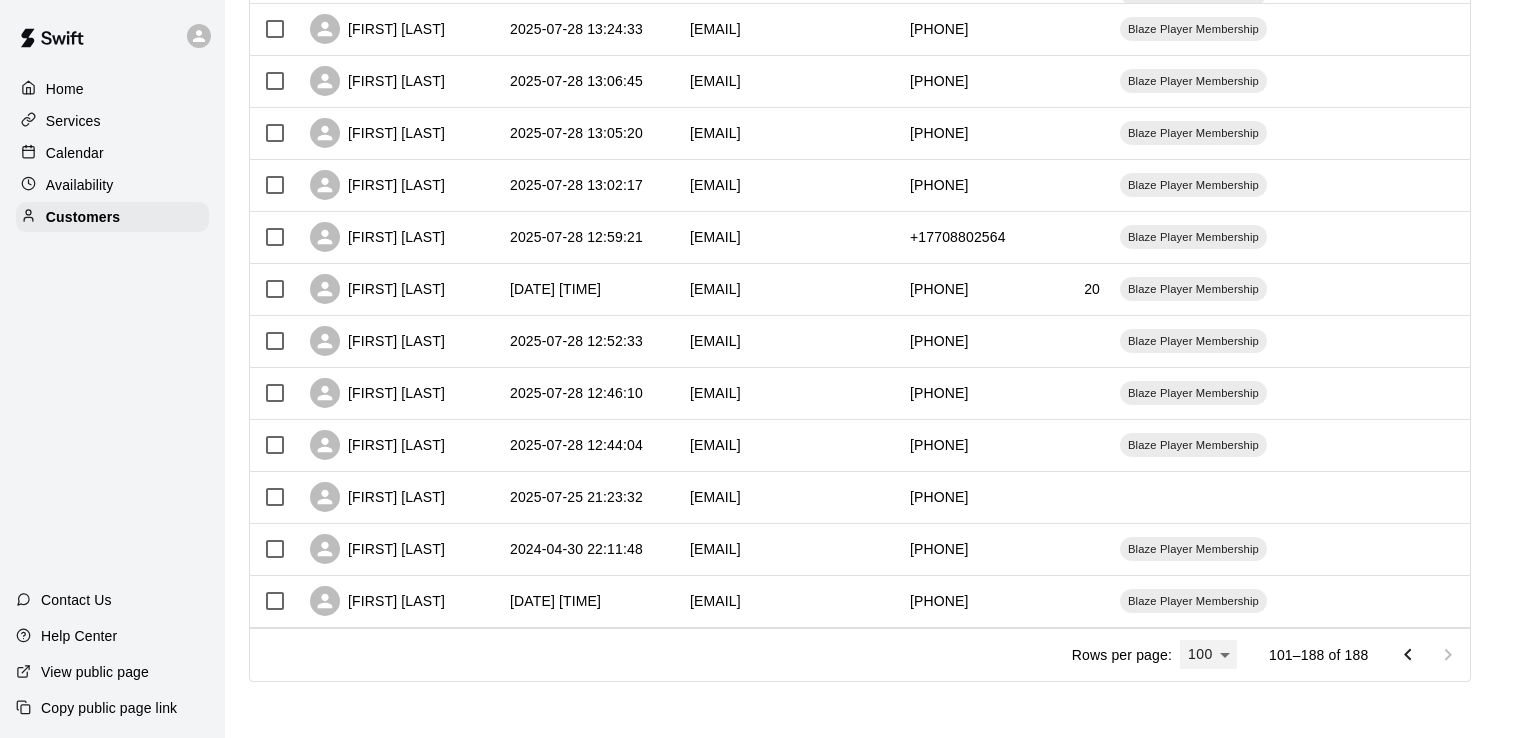type on "***" 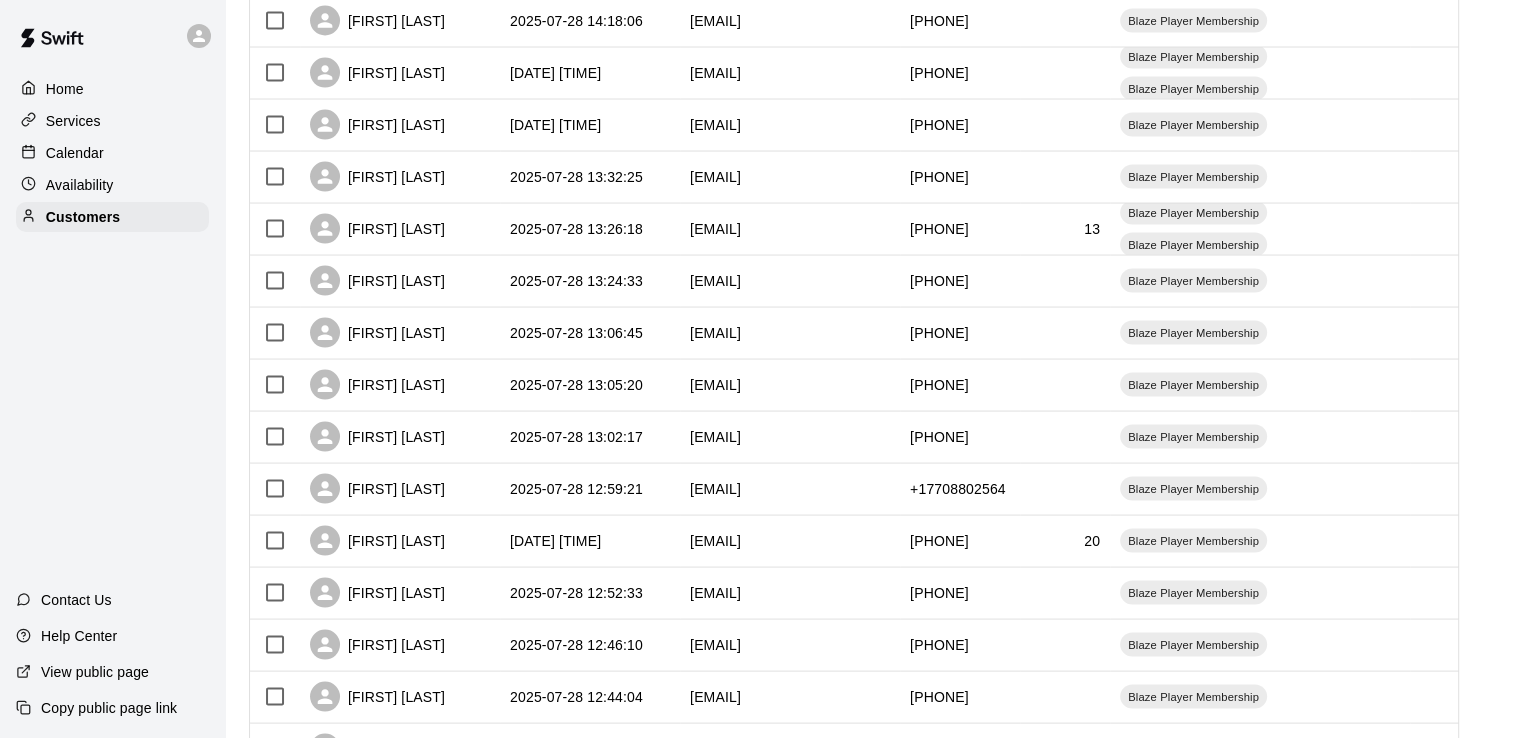 scroll, scrollTop: 4265, scrollLeft: 0, axis: vertical 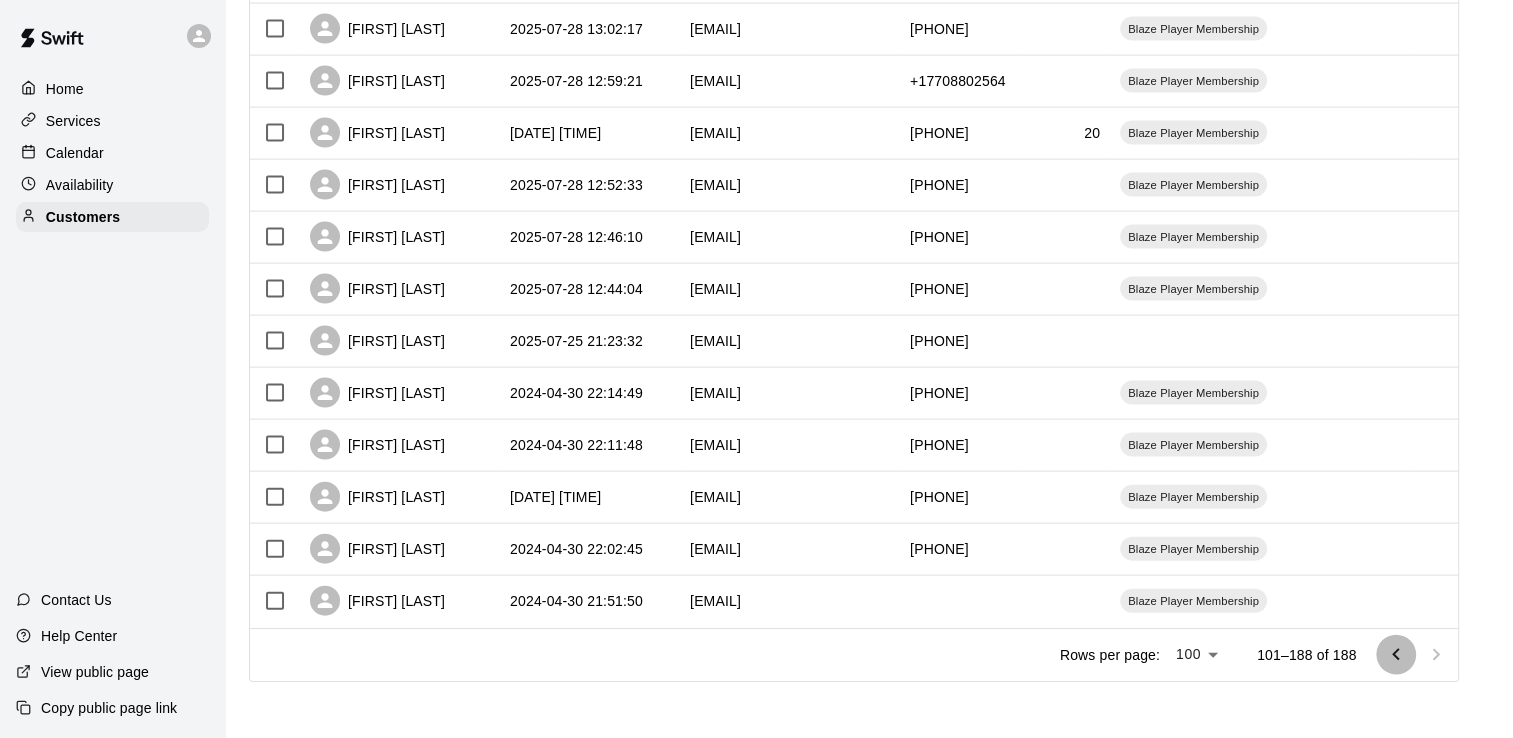 click 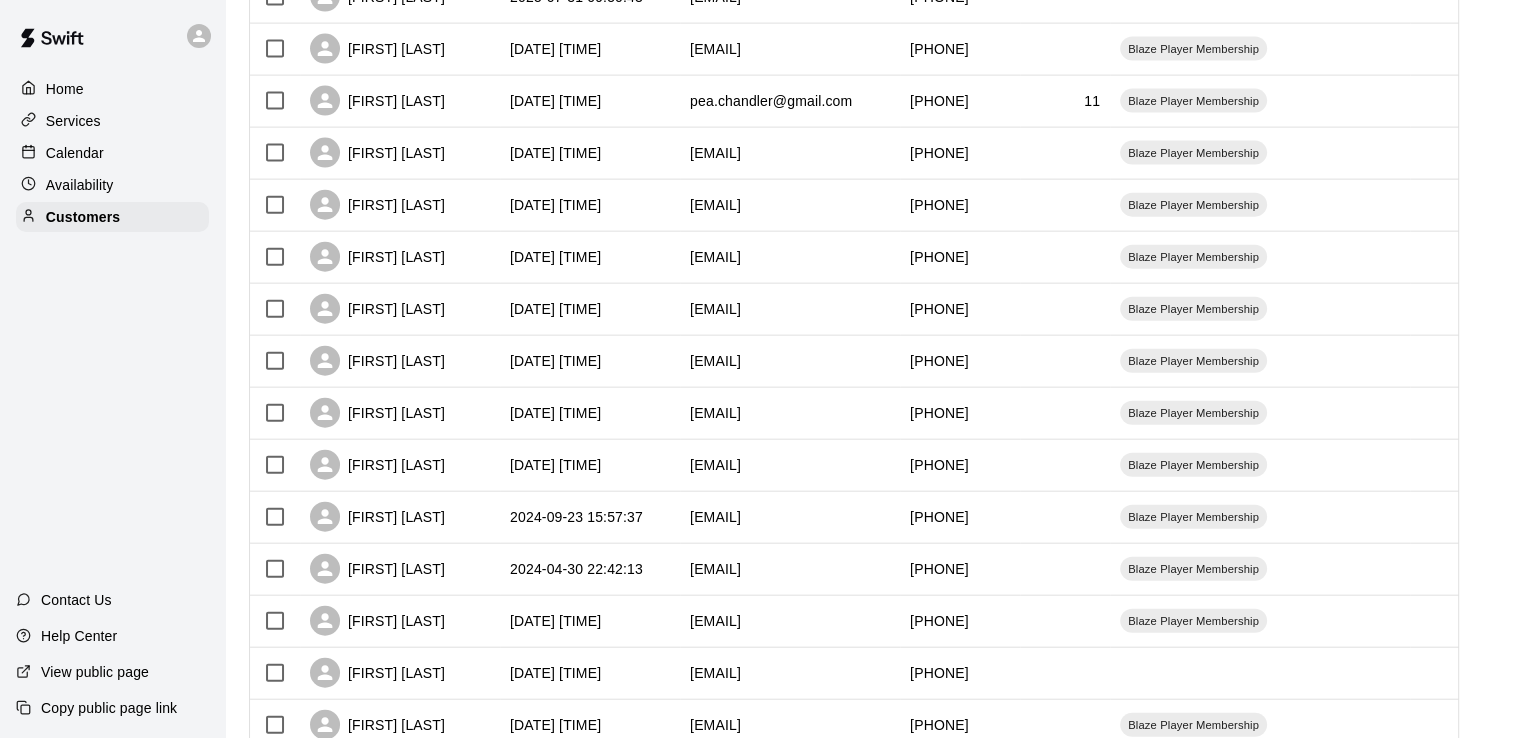 scroll, scrollTop: 4889, scrollLeft: 0, axis: vertical 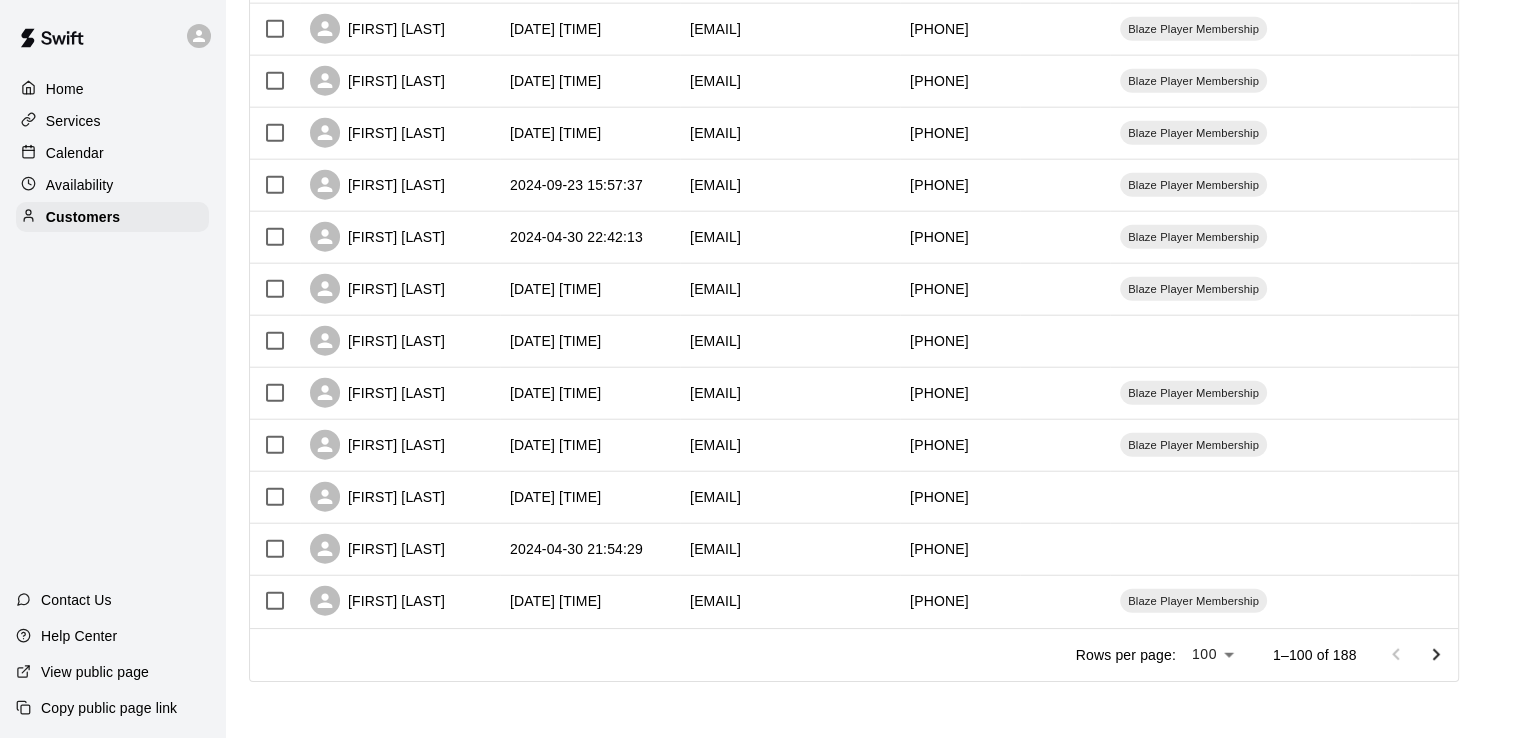 click on "Calendar" at bounding box center (112, 153) 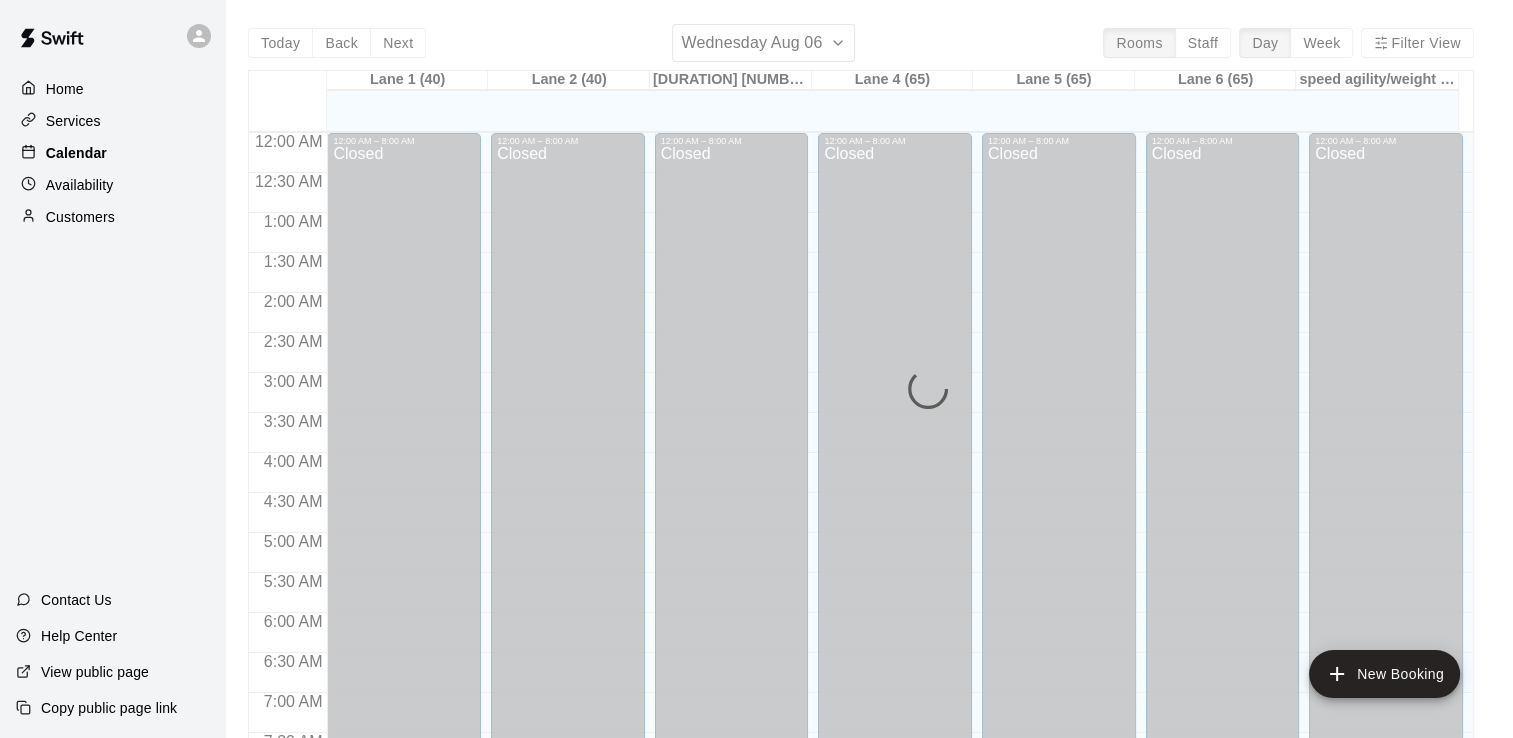 scroll, scrollTop: 1230, scrollLeft: 0, axis: vertical 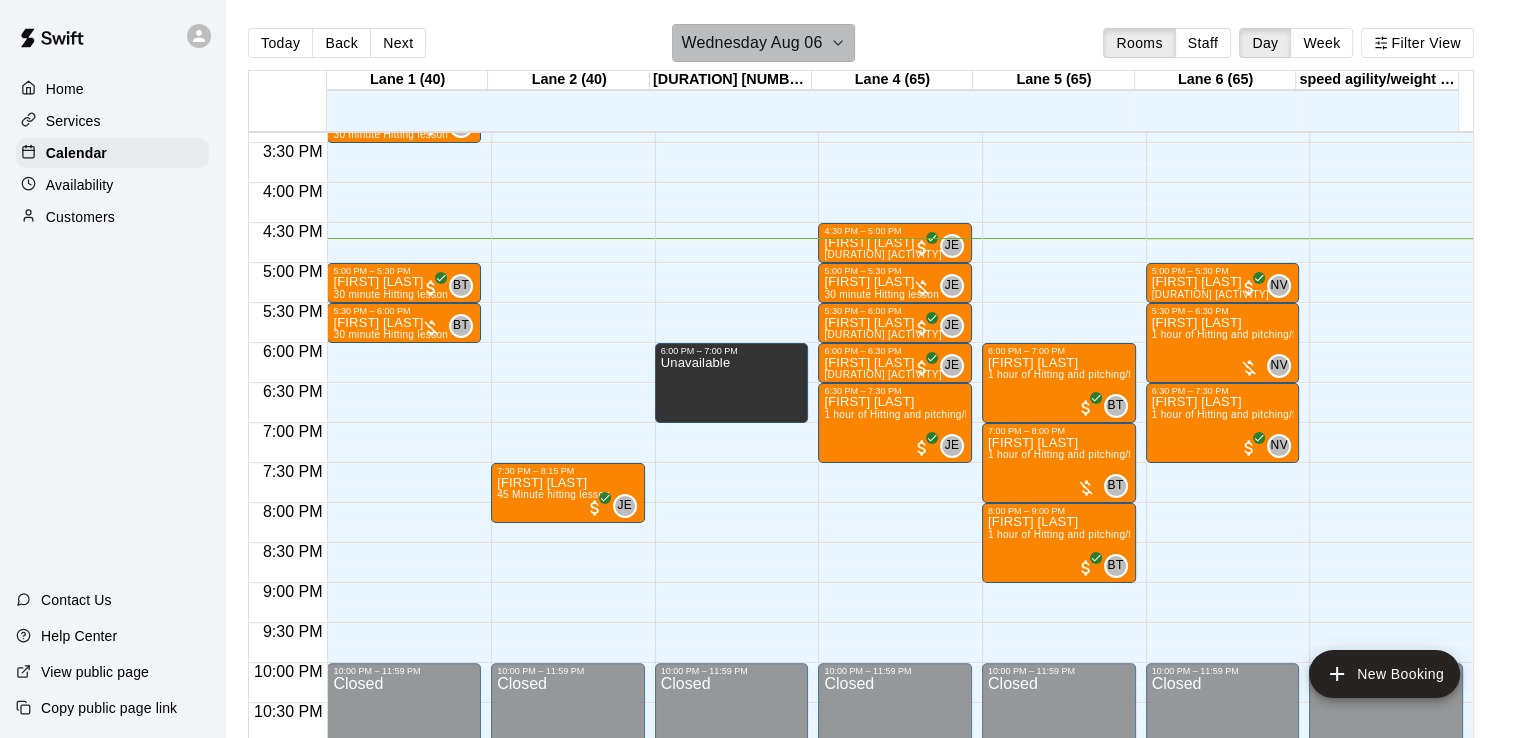 click on "Wednesday Aug 06" at bounding box center [751, 43] 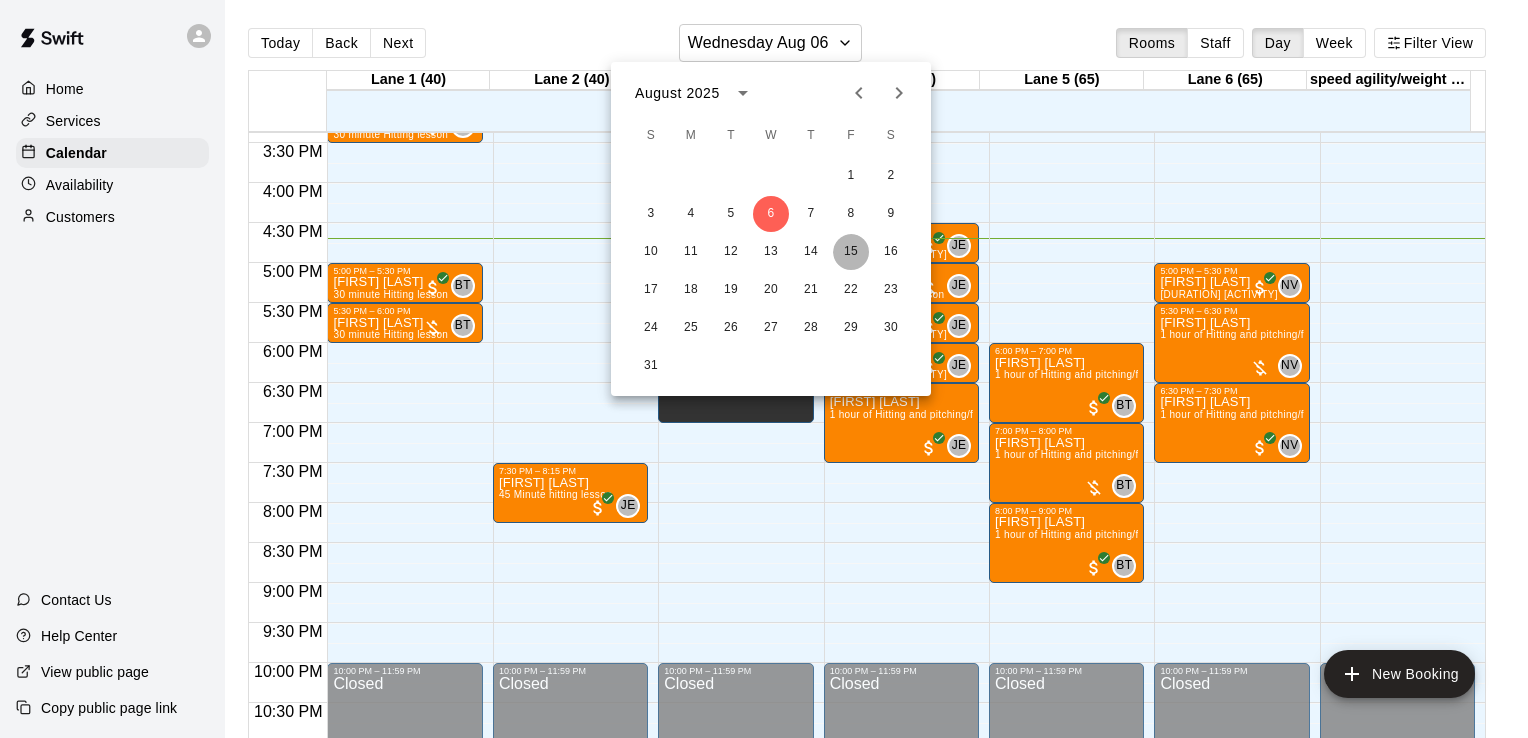 click on "15" at bounding box center [851, 252] 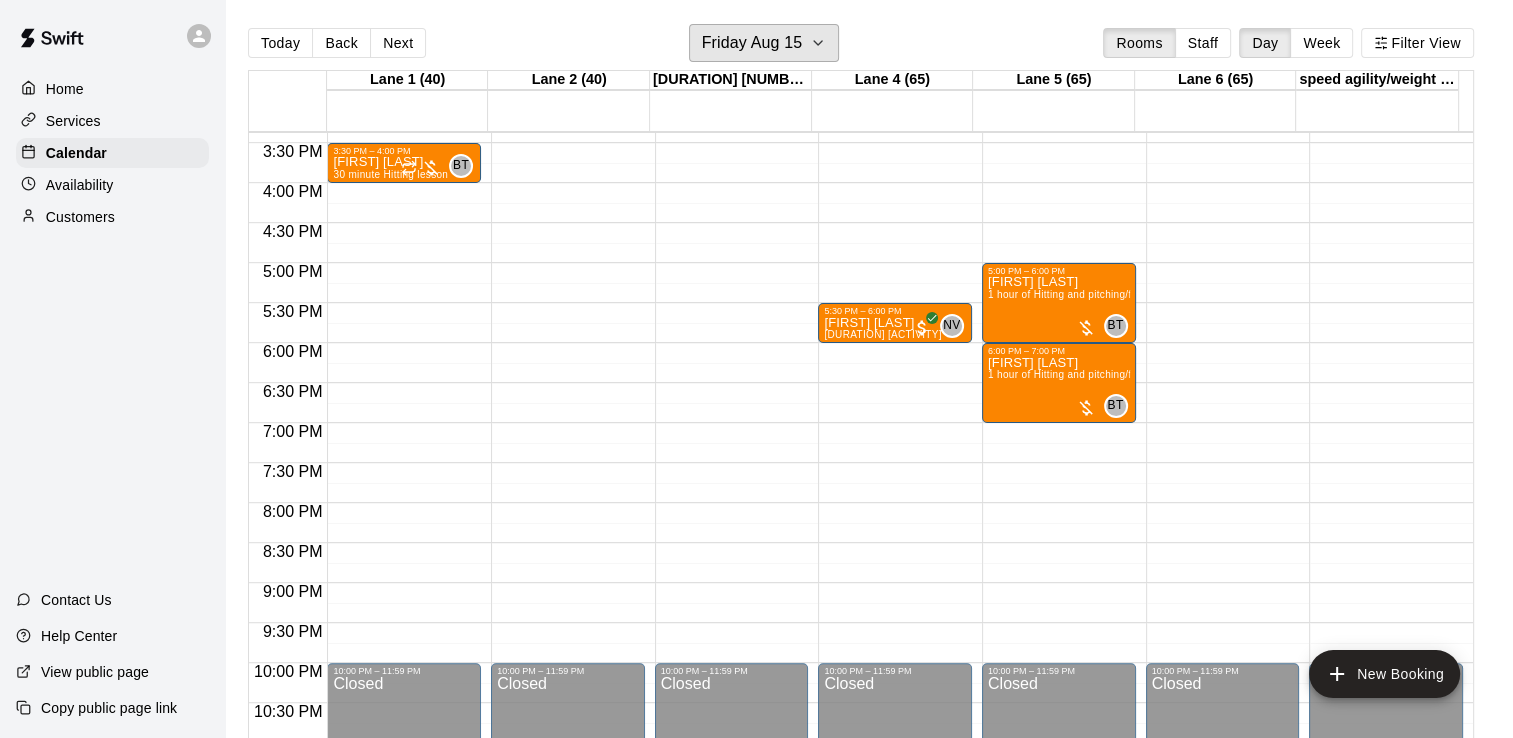 scroll, scrollTop: 1066, scrollLeft: 0, axis: vertical 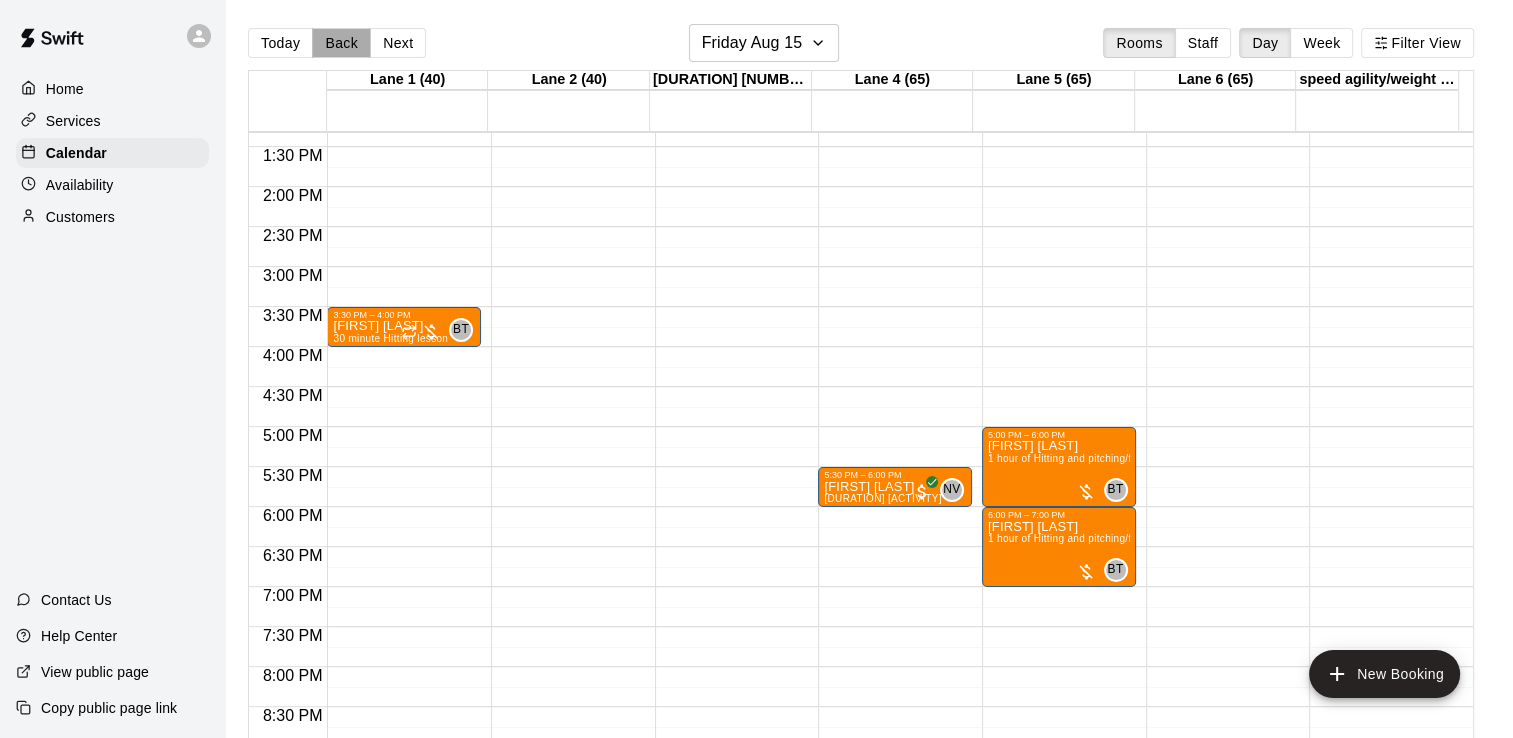 click on "Back" at bounding box center (341, 43) 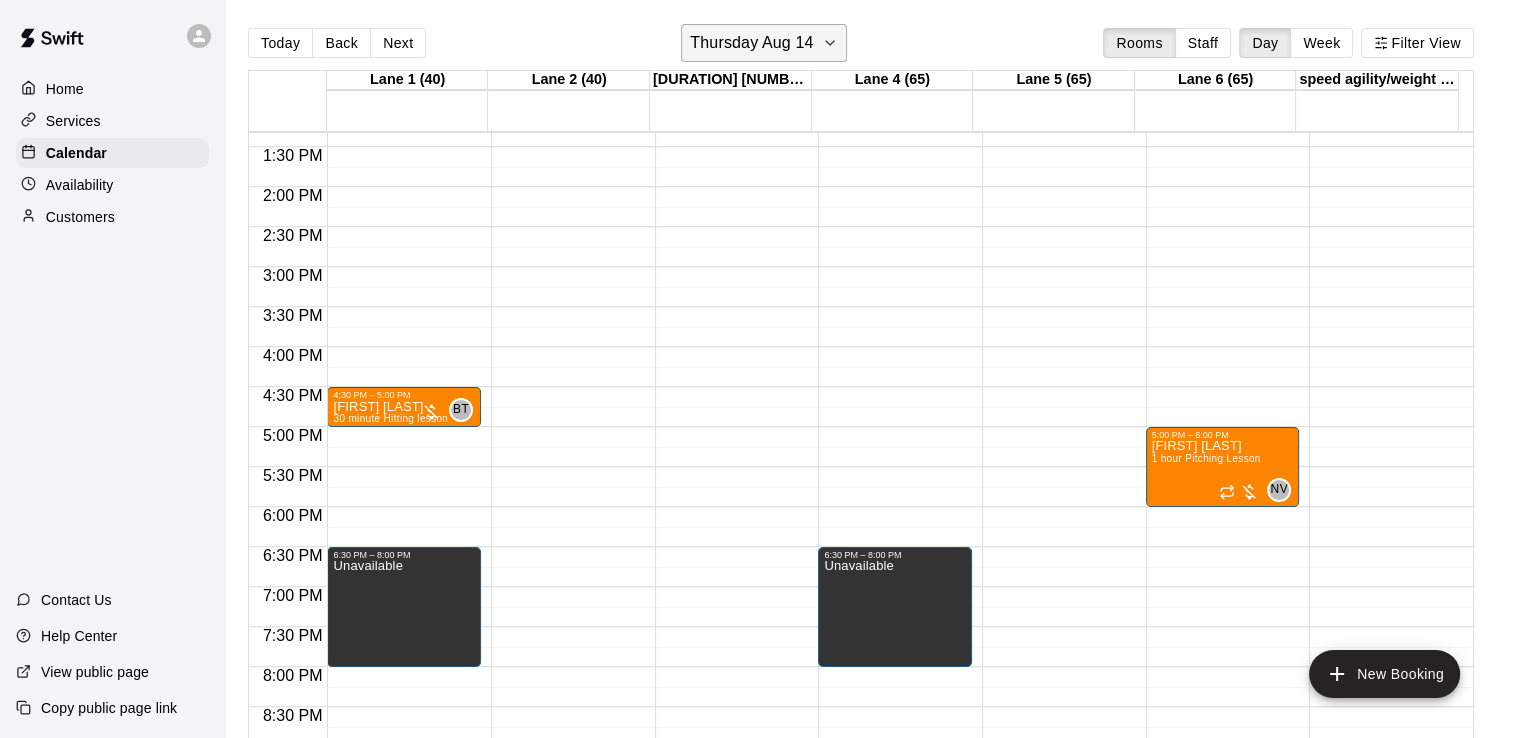 click 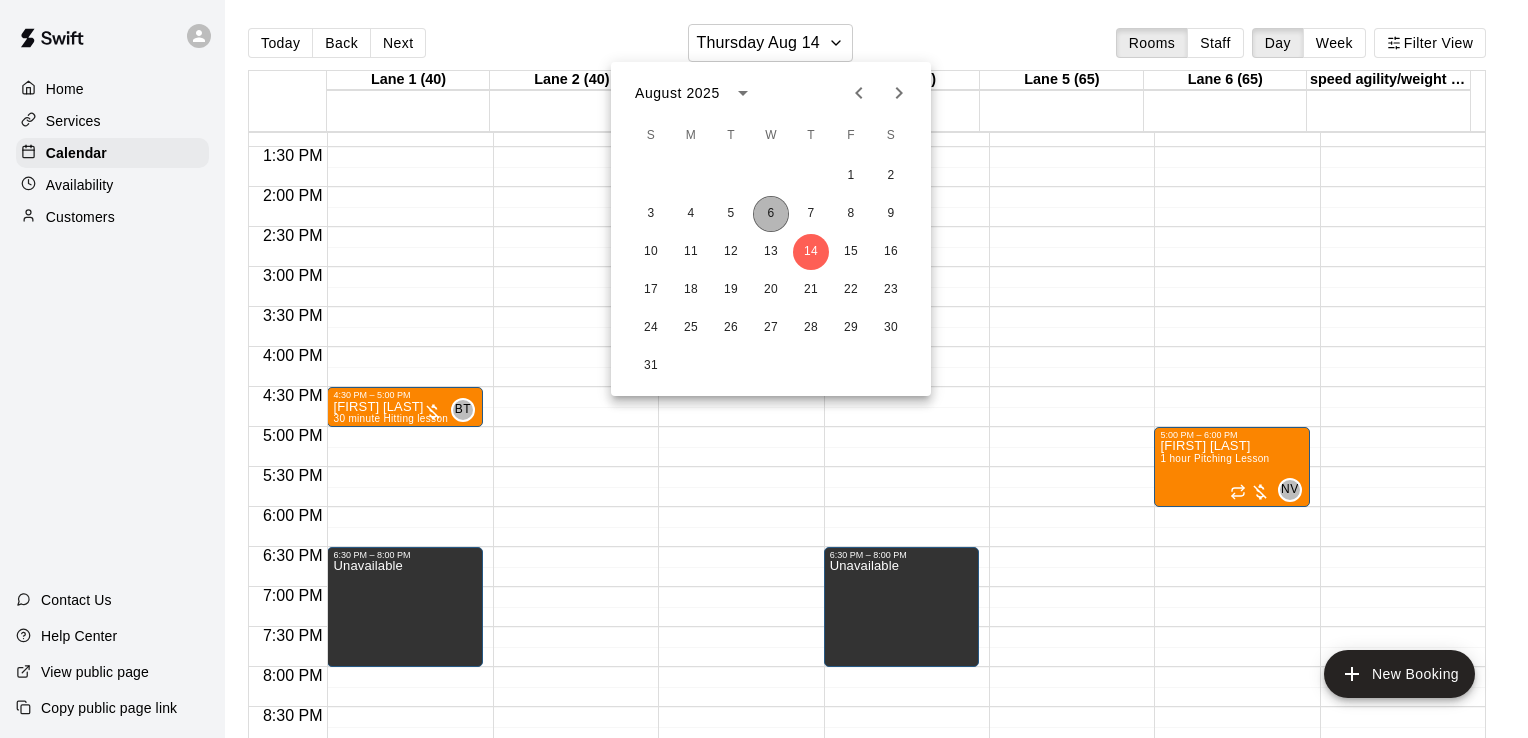 click on "6" at bounding box center [771, 214] 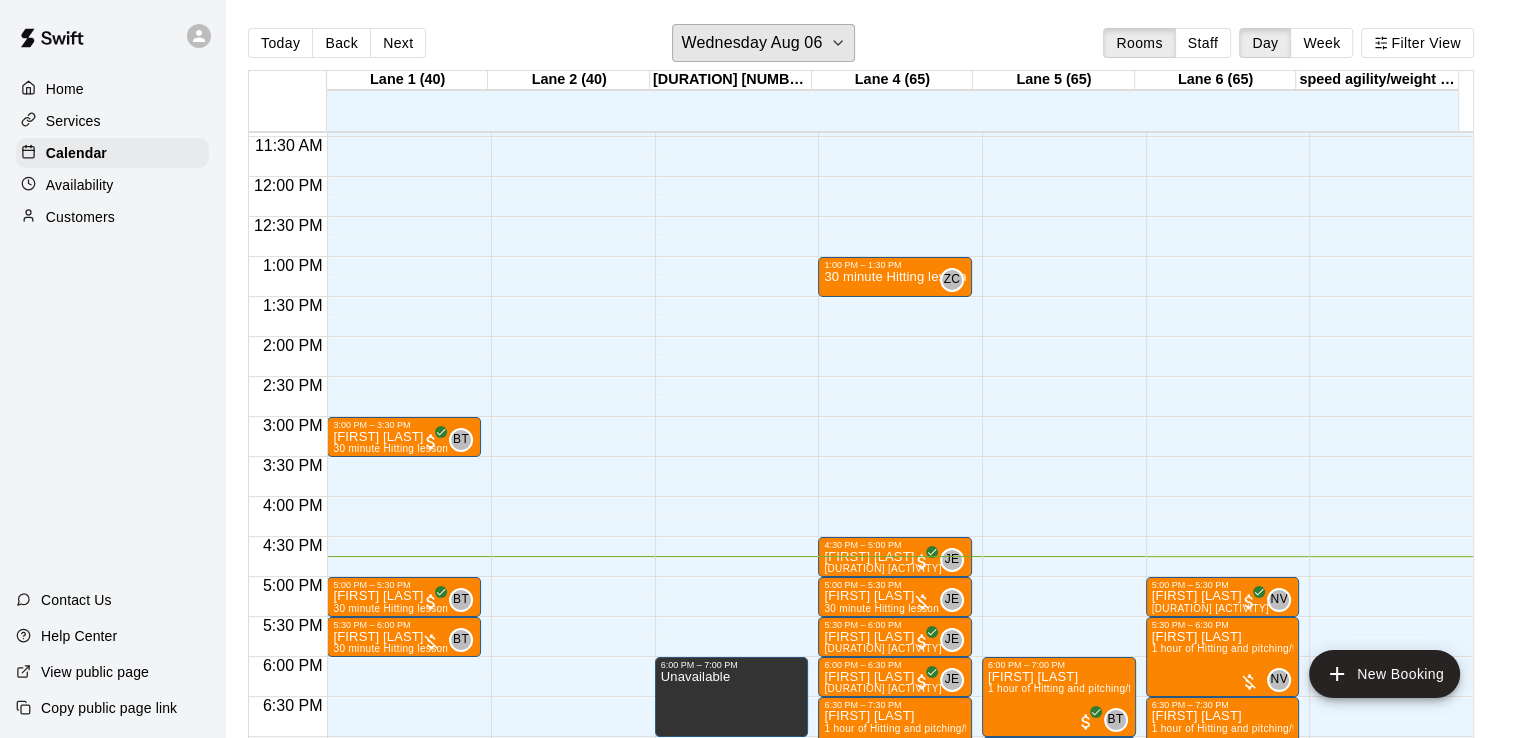 scroll, scrollTop: 917, scrollLeft: 0, axis: vertical 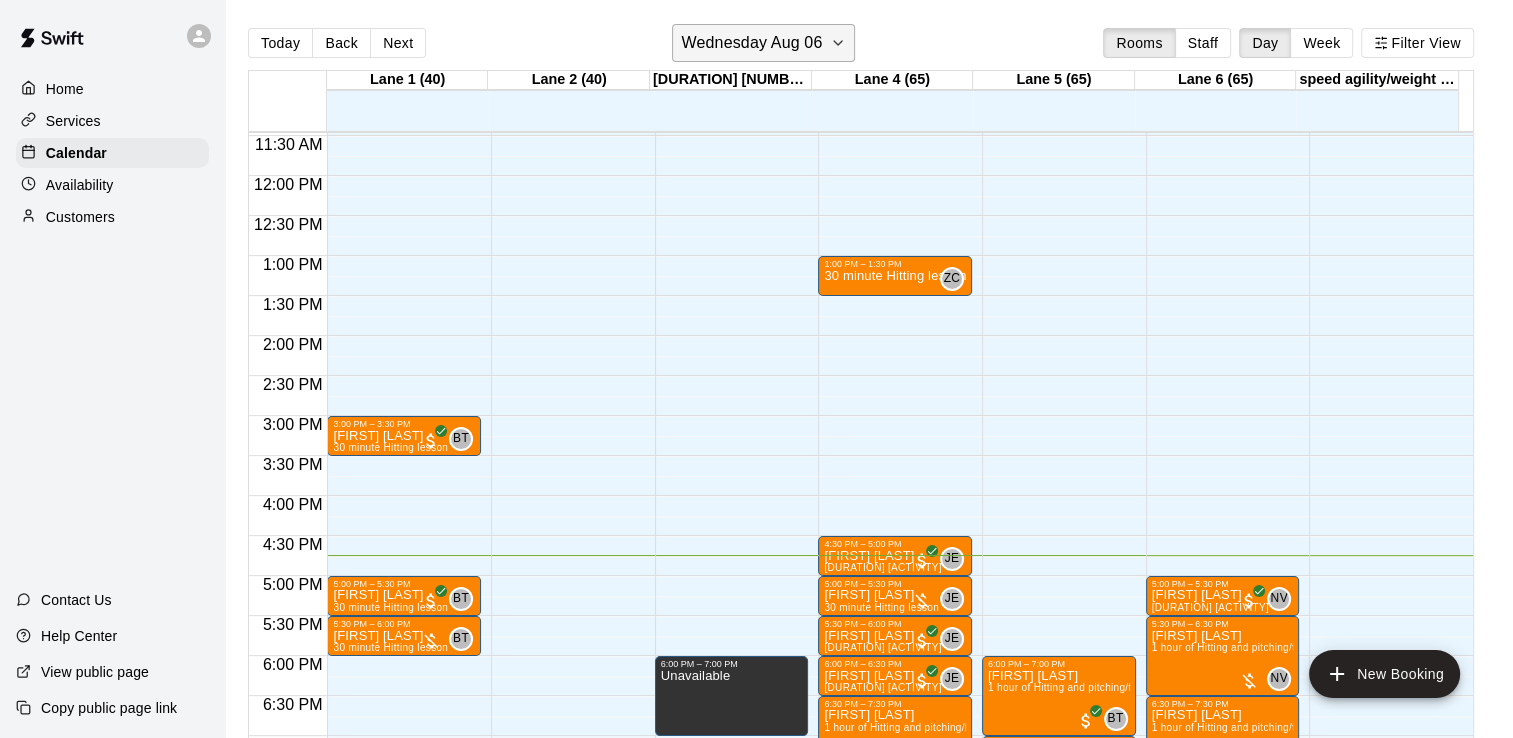 click on "Wednesday Aug 06" at bounding box center [751, 43] 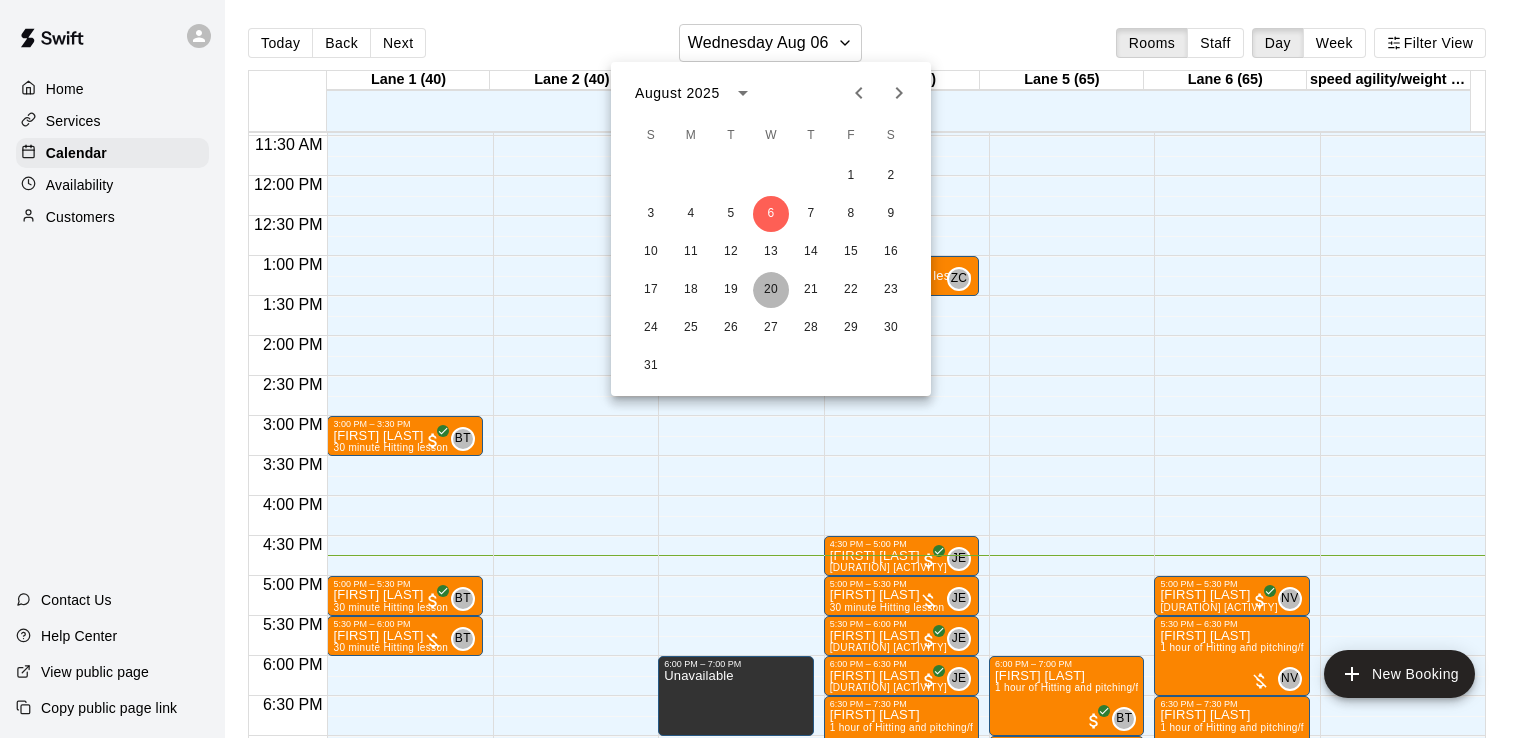 click on "20" at bounding box center [771, 290] 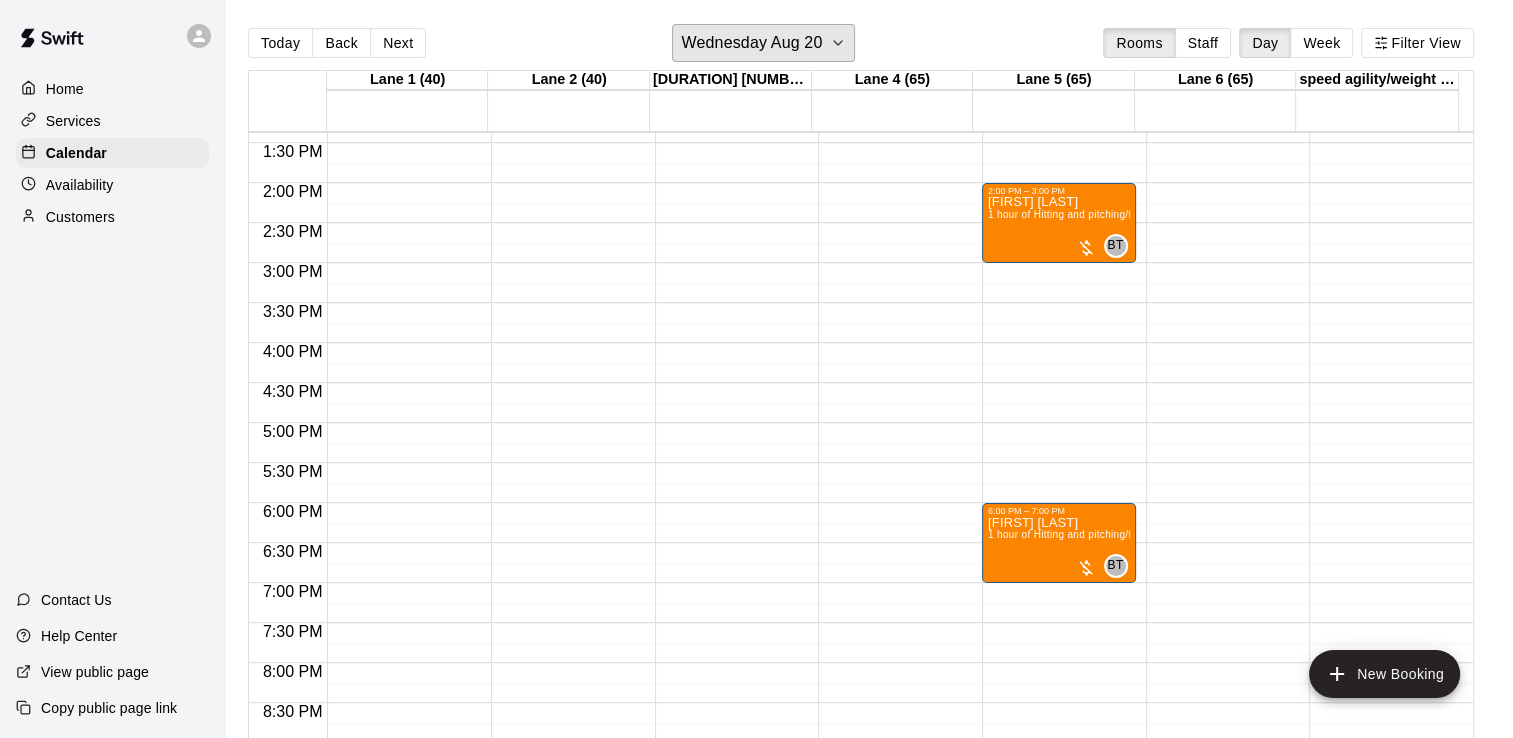 scroll, scrollTop: 1083, scrollLeft: 0, axis: vertical 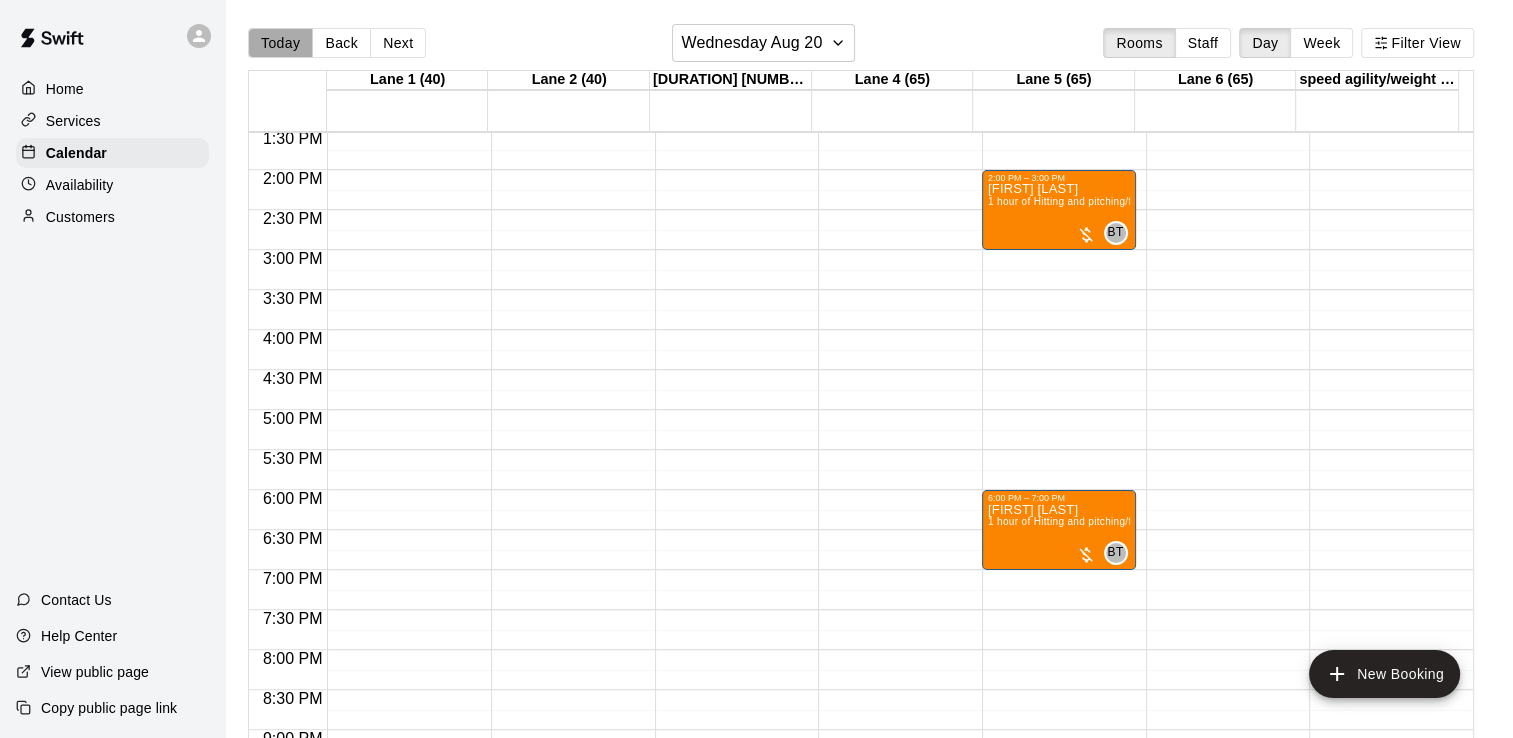 click on "Today" at bounding box center [280, 43] 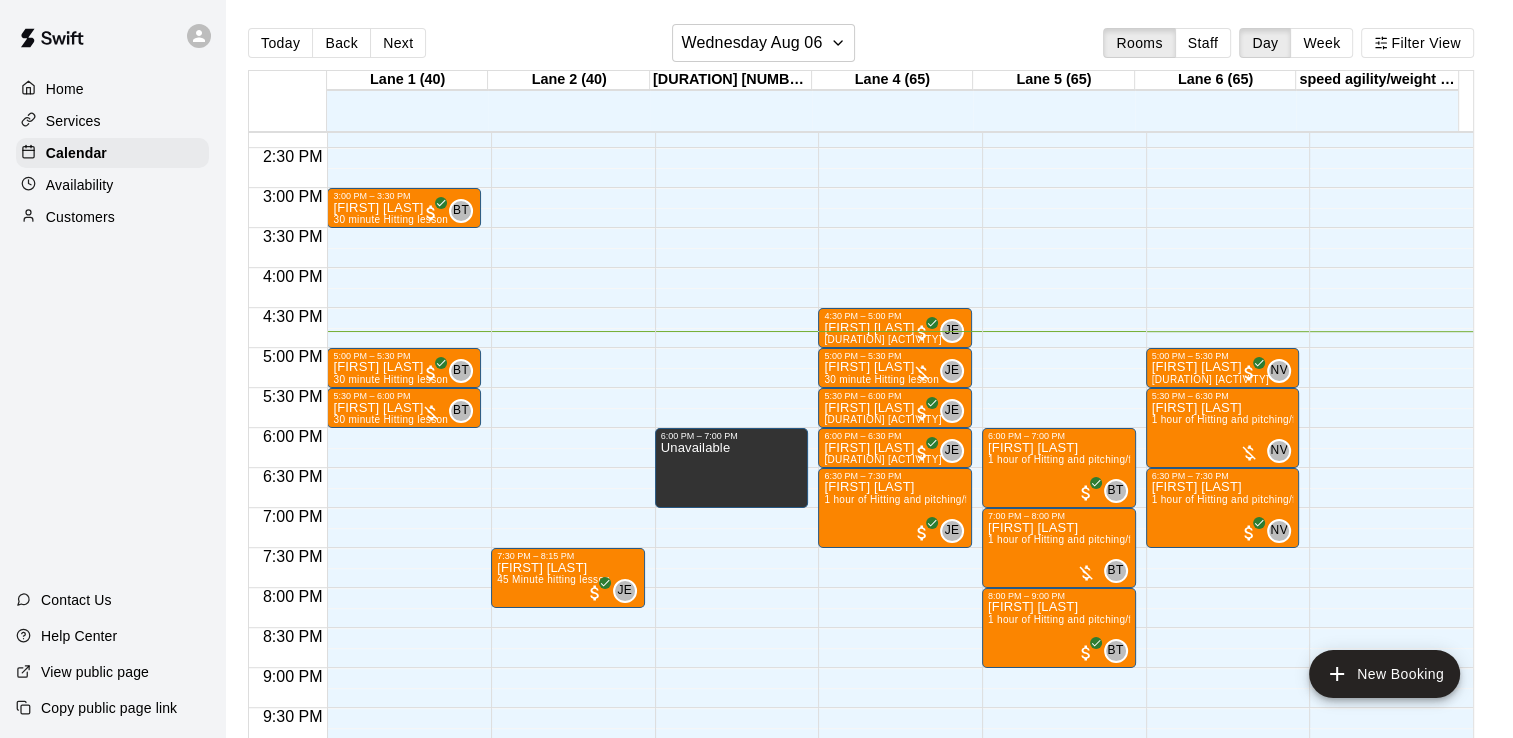 scroll, scrollTop: 1146, scrollLeft: 0, axis: vertical 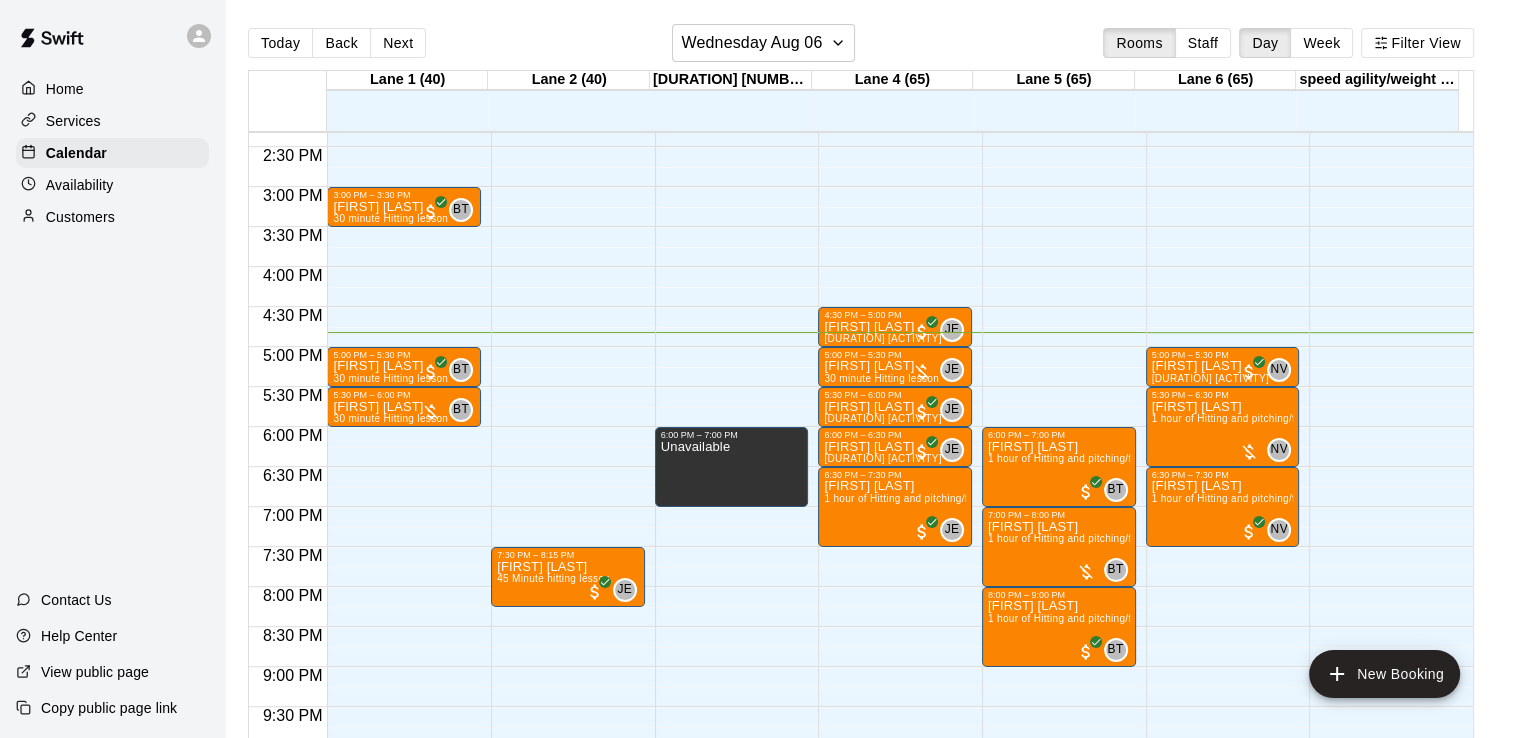 click on "[TIME] – [TIME] Closed [TIME] – [TIME] [AGE] [FIRST] [LAST] [AGE] [FIRST] [LAST] [AGE] [FIRST] [LAST] [AGE] [FIRST] [LAST] [AGE] [FIRST] [LAST] [AGE] [FIRST] [LAST] [AGE] [TIME] – [TIME] Closed" at bounding box center [895, -53] 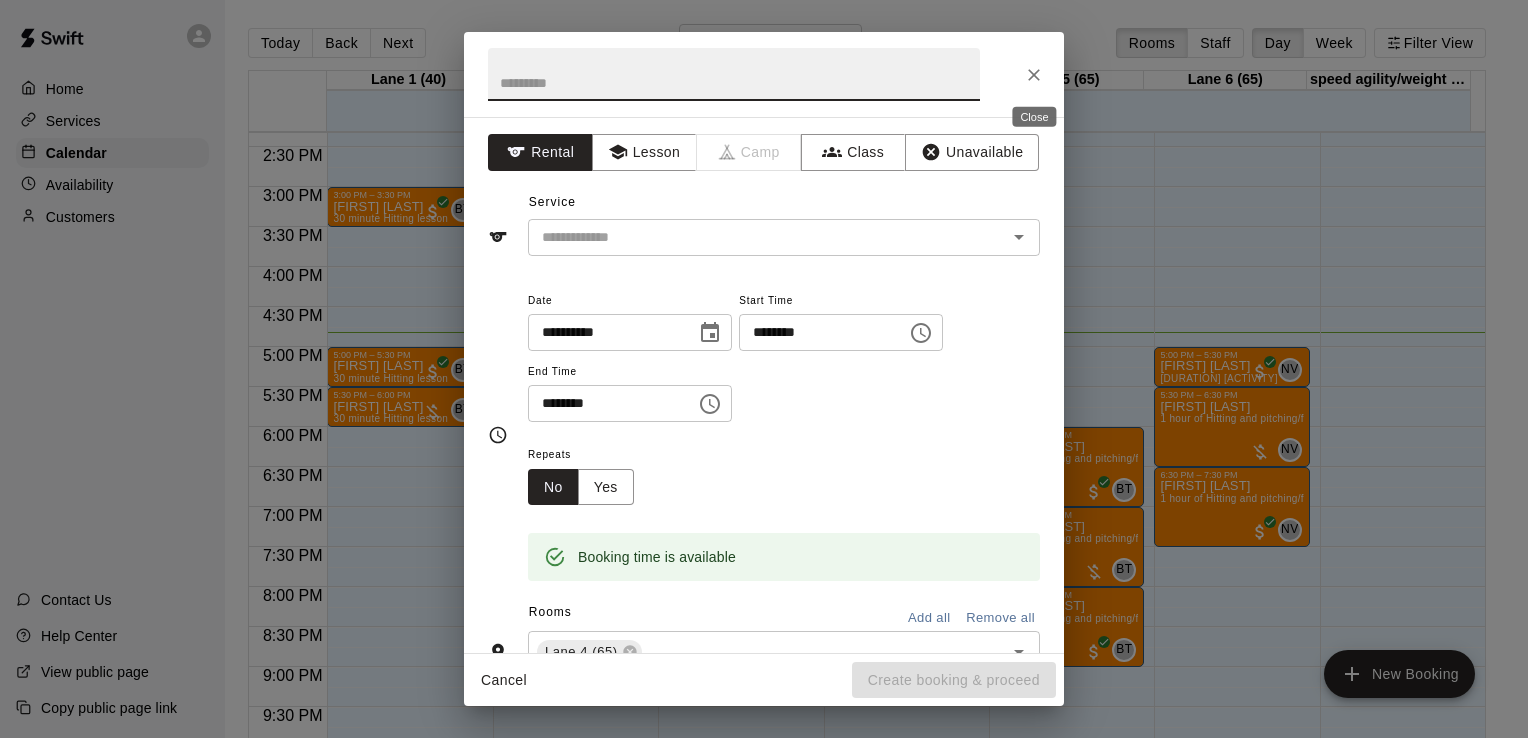 click 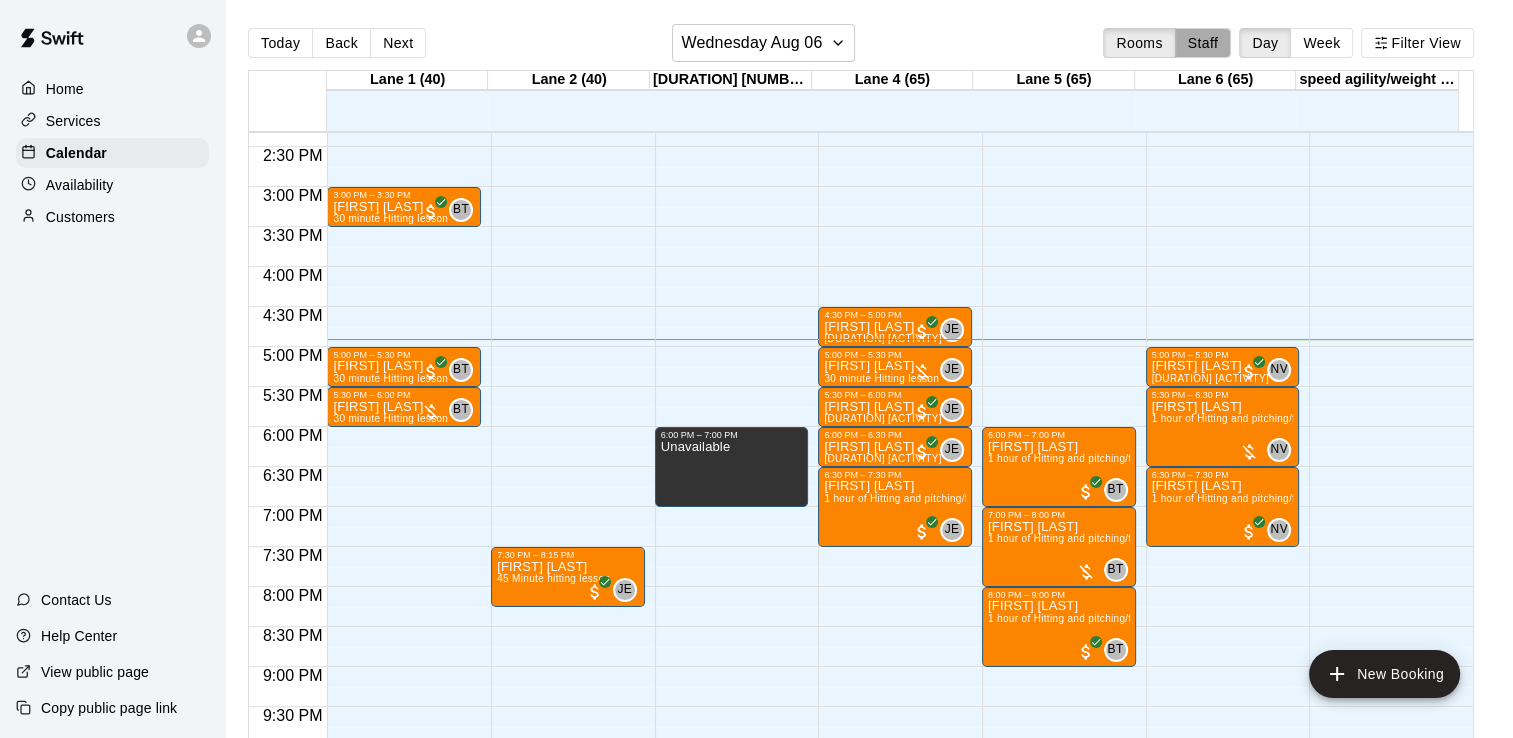 click on "Staff" at bounding box center (1203, 43) 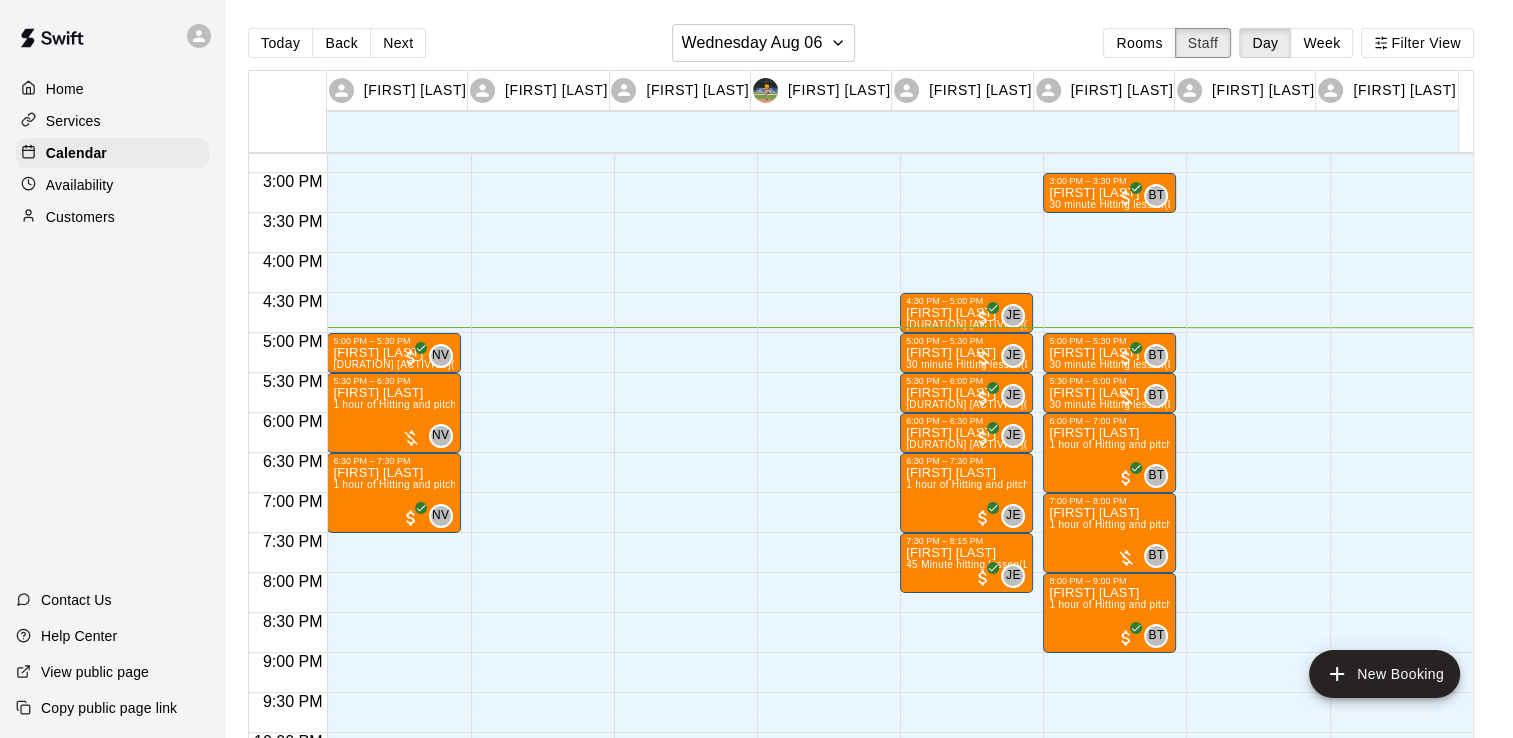 scroll, scrollTop: 1182, scrollLeft: 0, axis: vertical 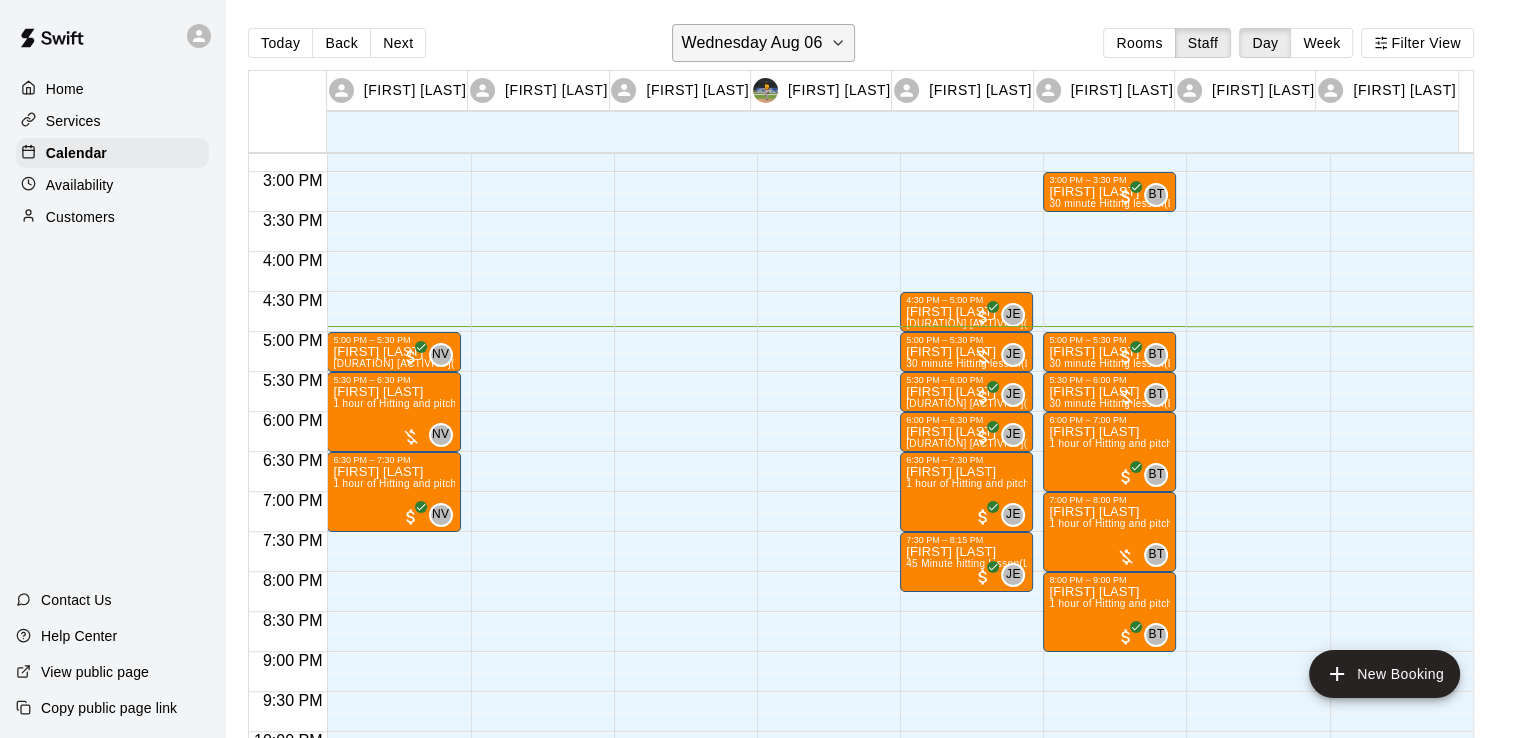 click on "Wednesday Aug 06" at bounding box center (751, 43) 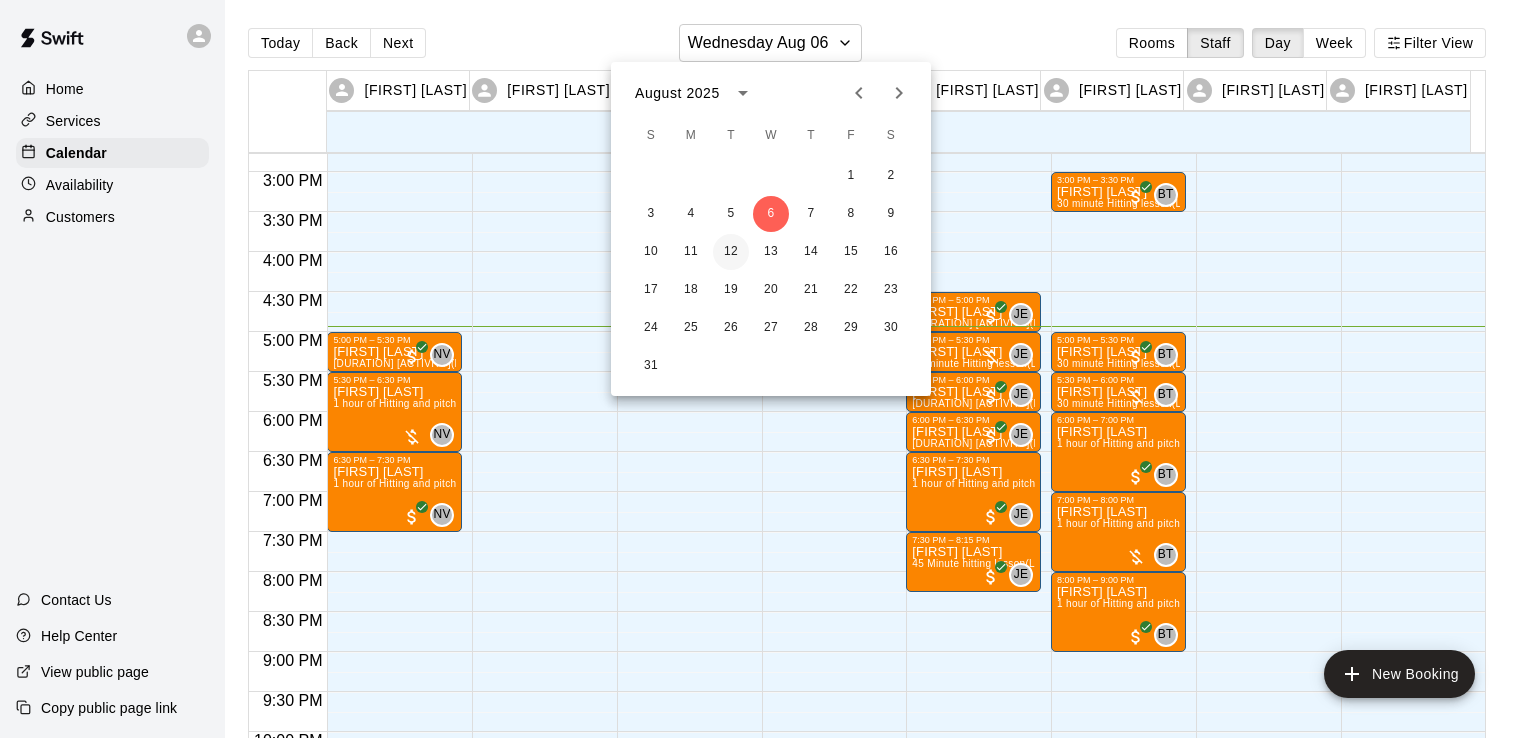 click on "12" at bounding box center (731, 252) 